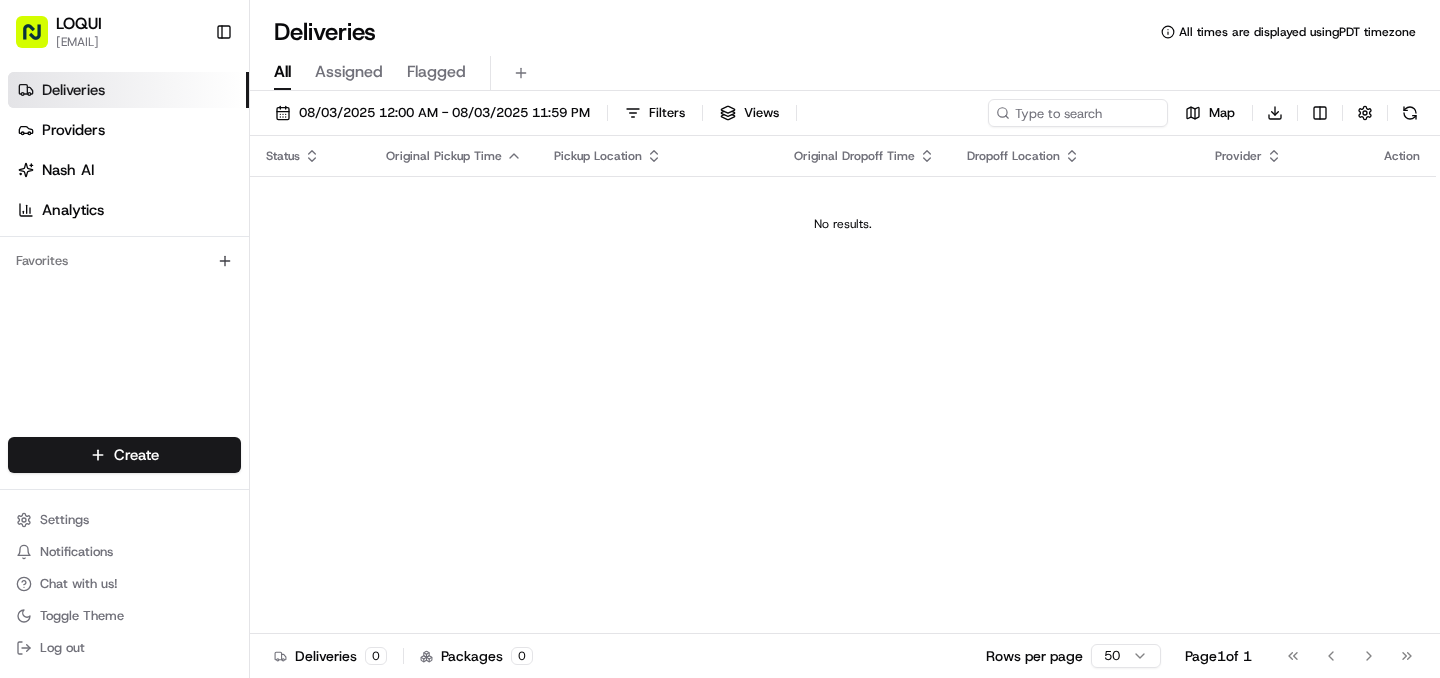 scroll, scrollTop: 0, scrollLeft: 0, axis: both 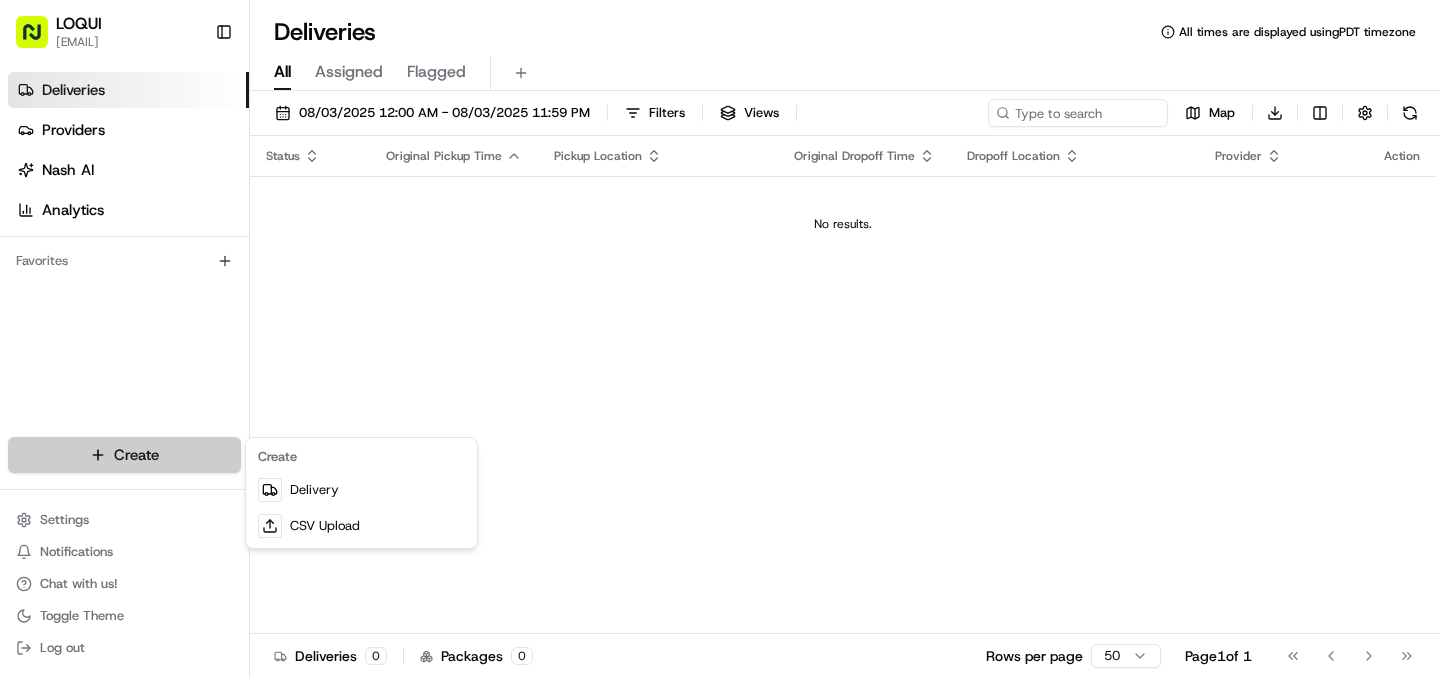 click on "LOQUI [EMAIL] Toggle Sidebar Deliveries Providers Nash AI Analytics Favorites Main Menu Members & Organization Organization Users Roles Preferences Customization Tracking Orchestration Automations Dispatch Strategy Locations Pickup Locations Dropoff Locations Billing Billing Refund Requests Integrations Notification Triggers Webhooks API Keys Request Logs Create Settings Notifications Chat with us! Toggle Theme Log out Deliveries All times are displayed using PDT timezone All Assigned Flagged [DATE] [TIME] - [DATE] [TIME] Filters Views Map Download Status Original Pickup Time Pickup Location Original Dropoff Time Dropoff Location Provider Action No results. Deliveries 0 Packages 0 Rows per page 50 Page 1 of 1 Go to first page Go to previous page Go to next page Go to last page
Create Delivery CSV Upload" at bounding box center (720, 339) 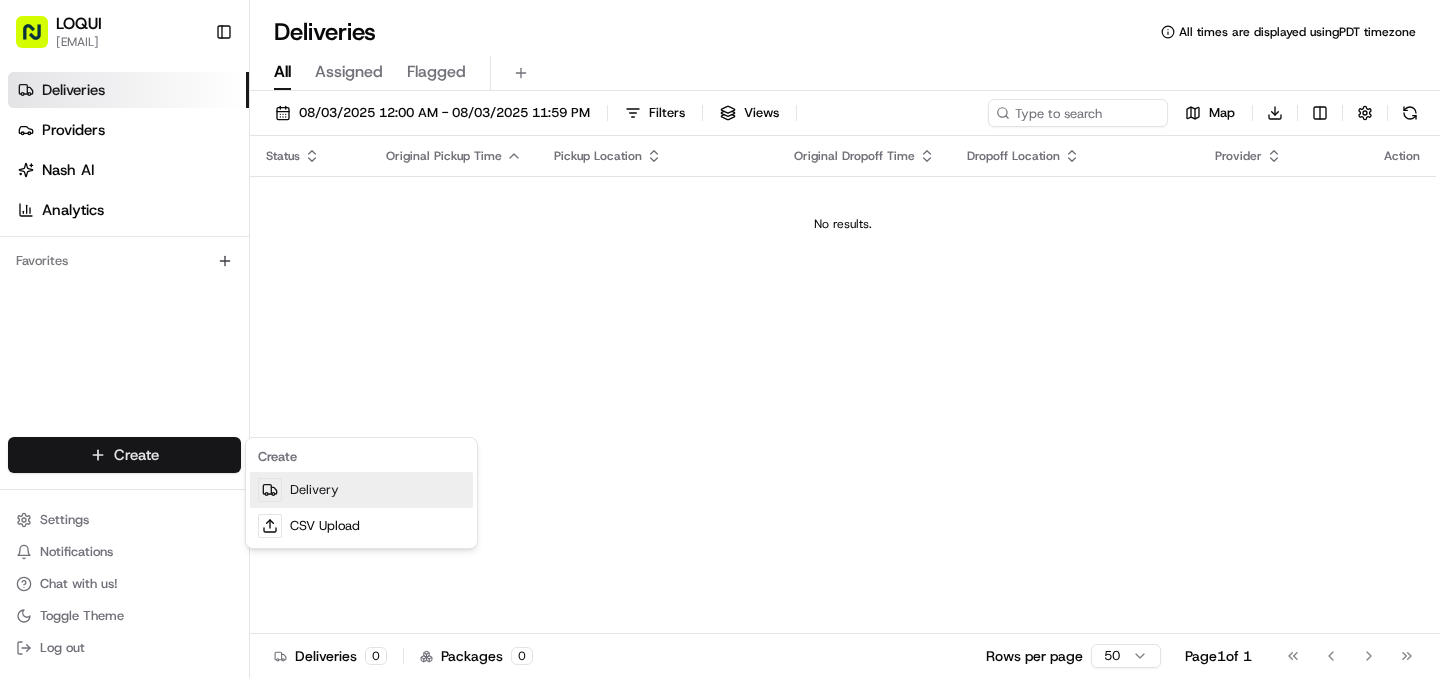 click on "Delivery" at bounding box center (361, 490) 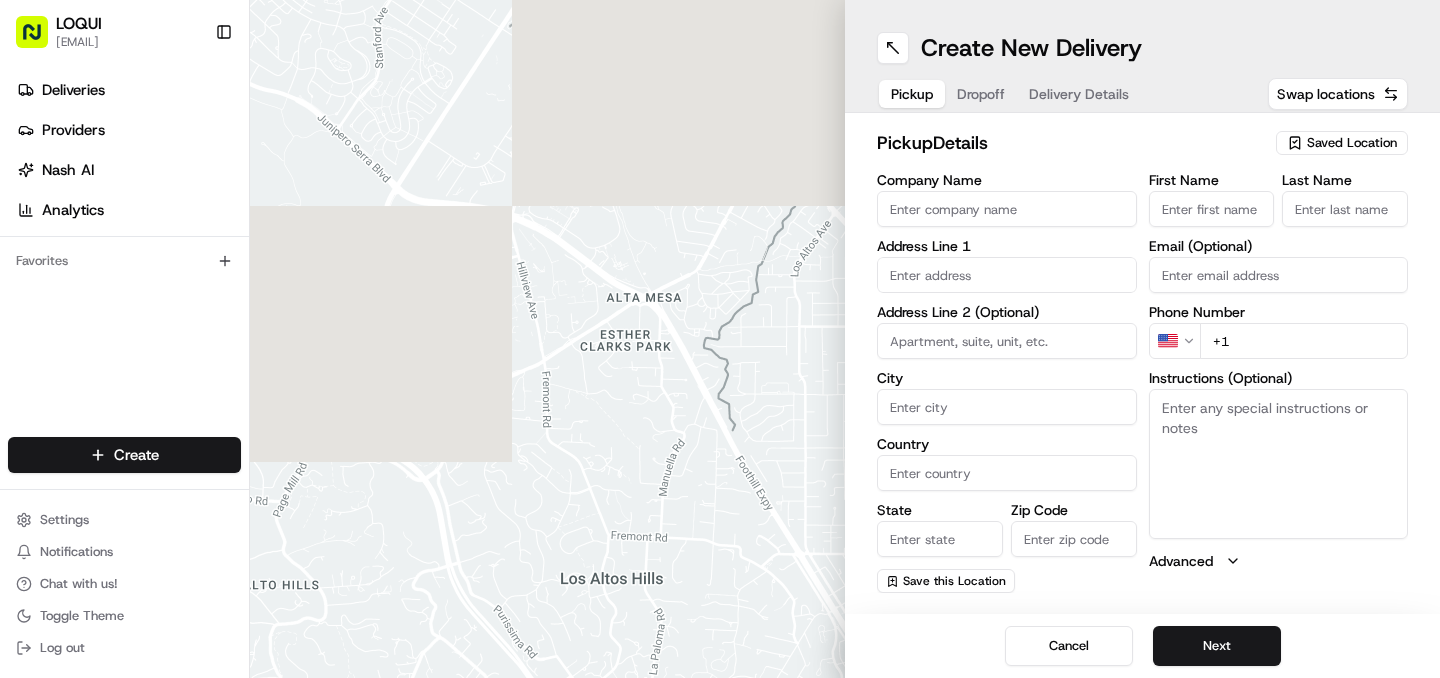 click 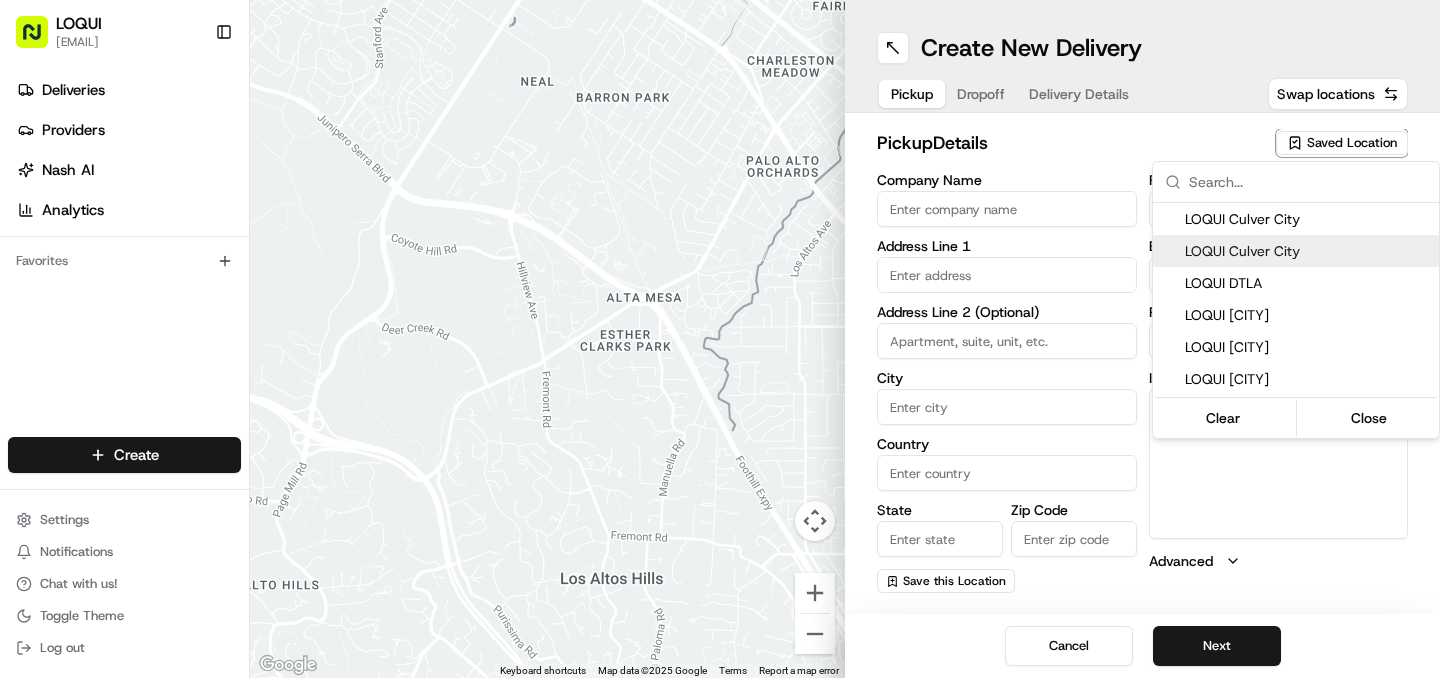 click on "LOQUI Culver City" at bounding box center (1308, 251) 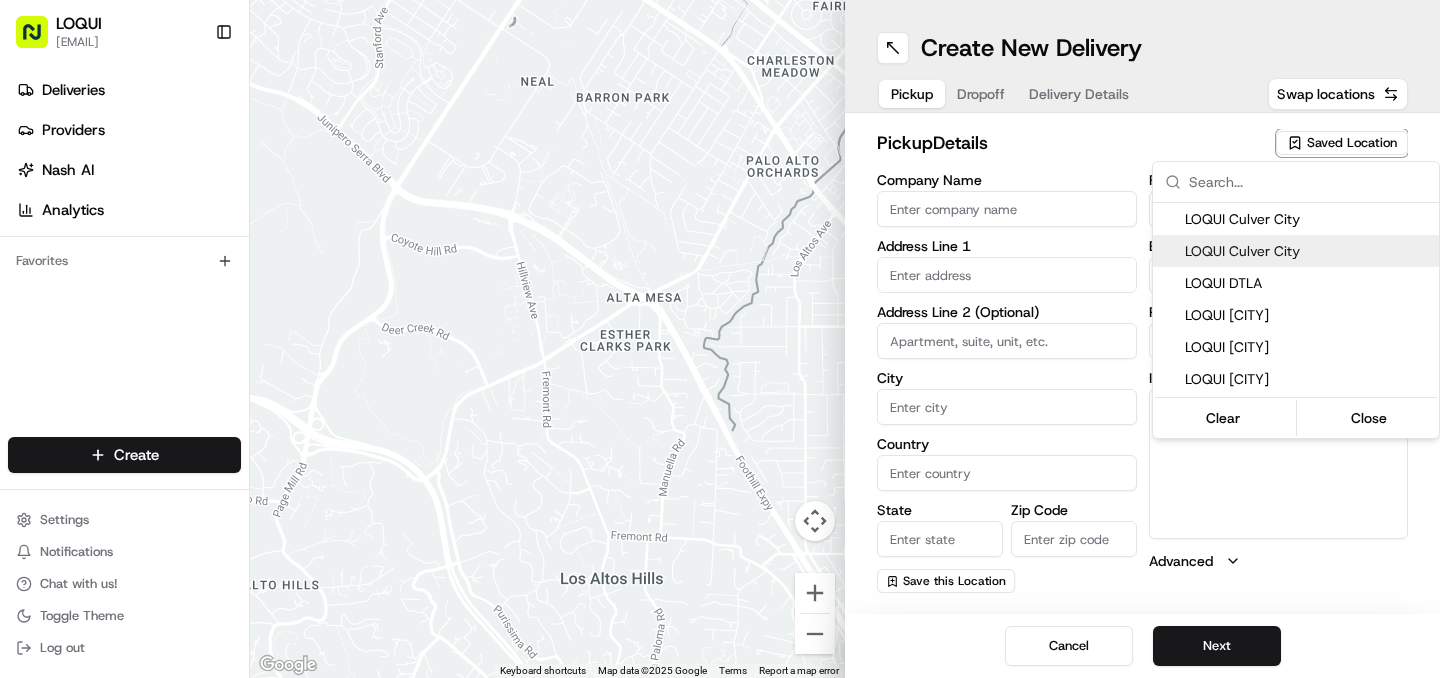 type on "LOQUI Culver City" 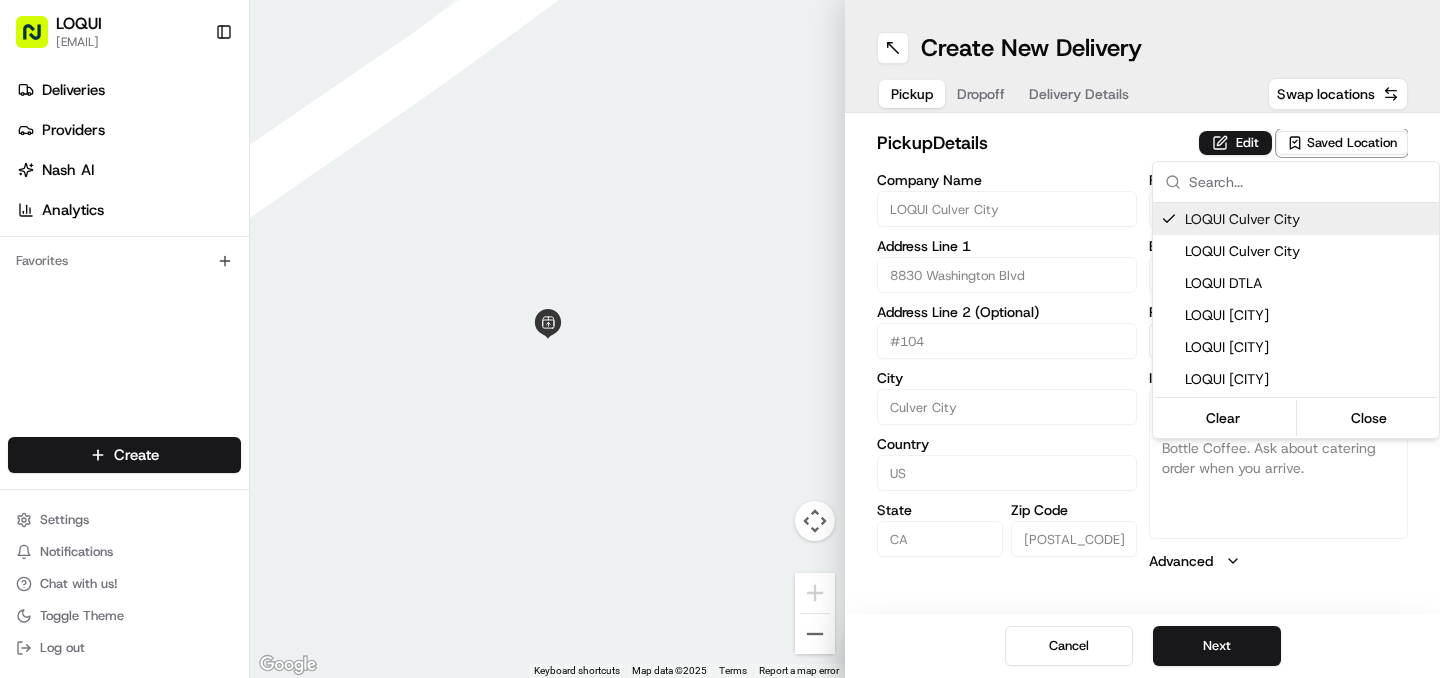 click on "LOQUI [EMAIL] Toggle Sidebar Deliveries Providers Nash AI Analytics Favorites Main Menu Members & Organization Organization Users Roles Preferences Customization Tracking Orchestration Automations Dispatch Strategy Locations Pickup Locations Dropoff Locations Billing Billing Refund Requests Integrations Notification Triggers Webhooks API Keys Request Logs Create Settings Notifications Chat with us! Toggle Theme Log out ← Move left → Move right ↑ Move up ↓ Move down + Zoom in - Zoom out Home Jump left by 75% End Jump right by 75% Page Up Jump up by 75% Page Down Jump down by 75% Keyboard shortcuts Map Data Map data ©2025 Map data ©2025 2 m Click to toggle between metric and imperial units Terms Report a map error Create New Delivery Pickup Dropoff Delivery Details Swap locations pickup Details Edit Saved Location Company Name LOQUI [CITY] Address Line 1 [NUMBER] Address Line 2 (Optional) #[NUMBER] City [CITY] Country US State [STATE] Zip Code [POSTAL_CODE] [NAME] US" at bounding box center (720, 339) 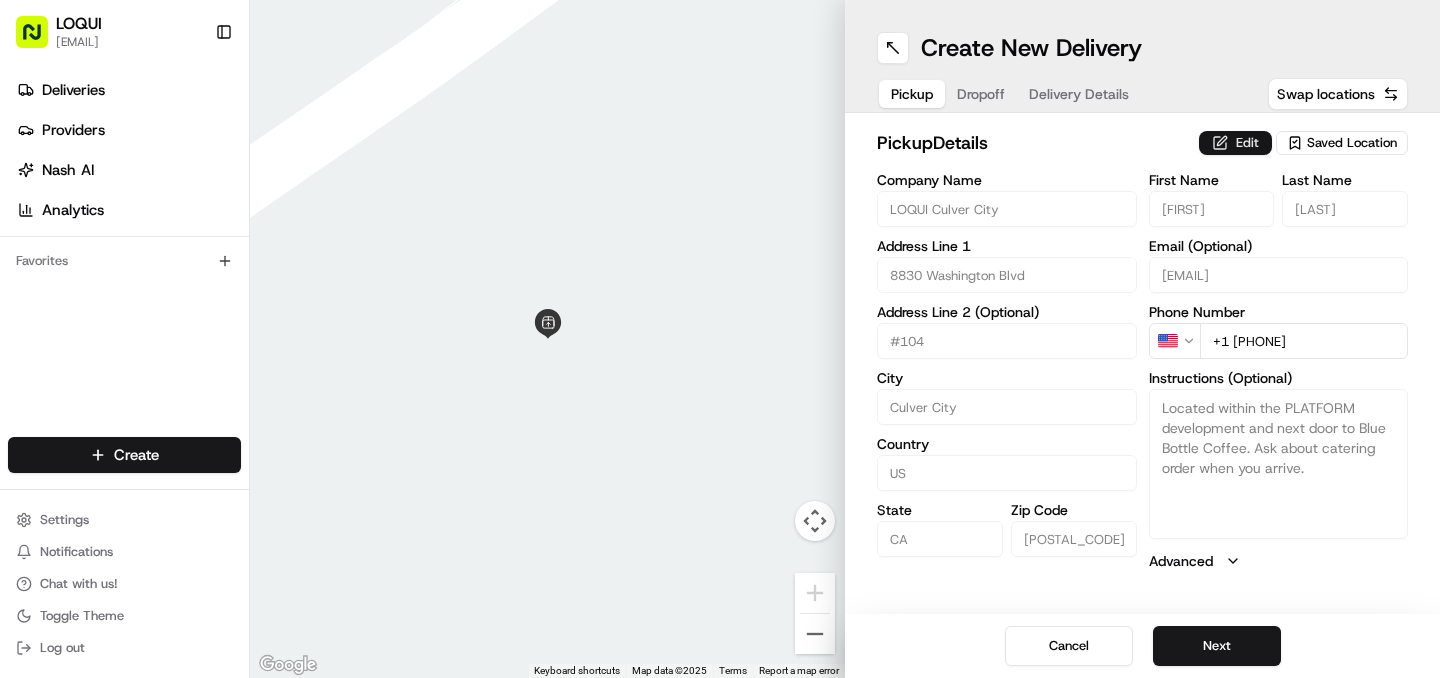 click on "Edit" at bounding box center [1235, 143] 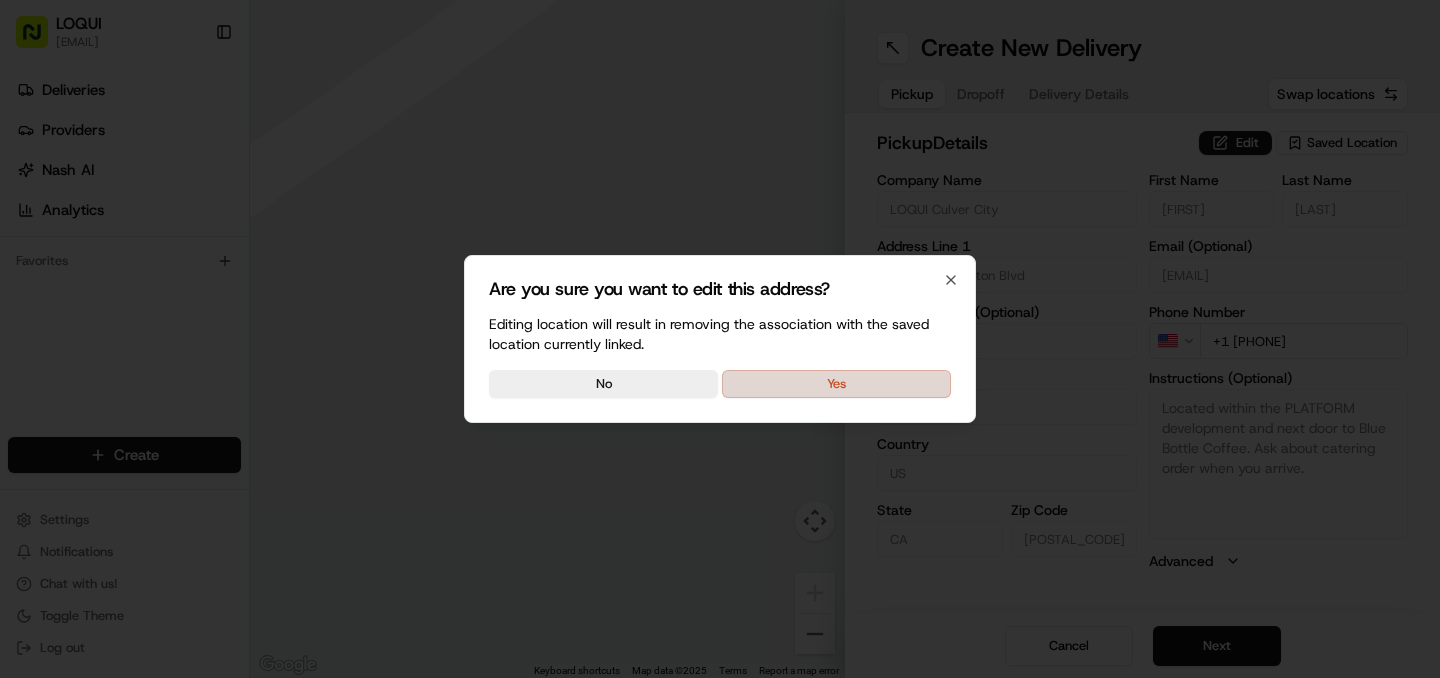 click on "Yes" at bounding box center [836, 384] 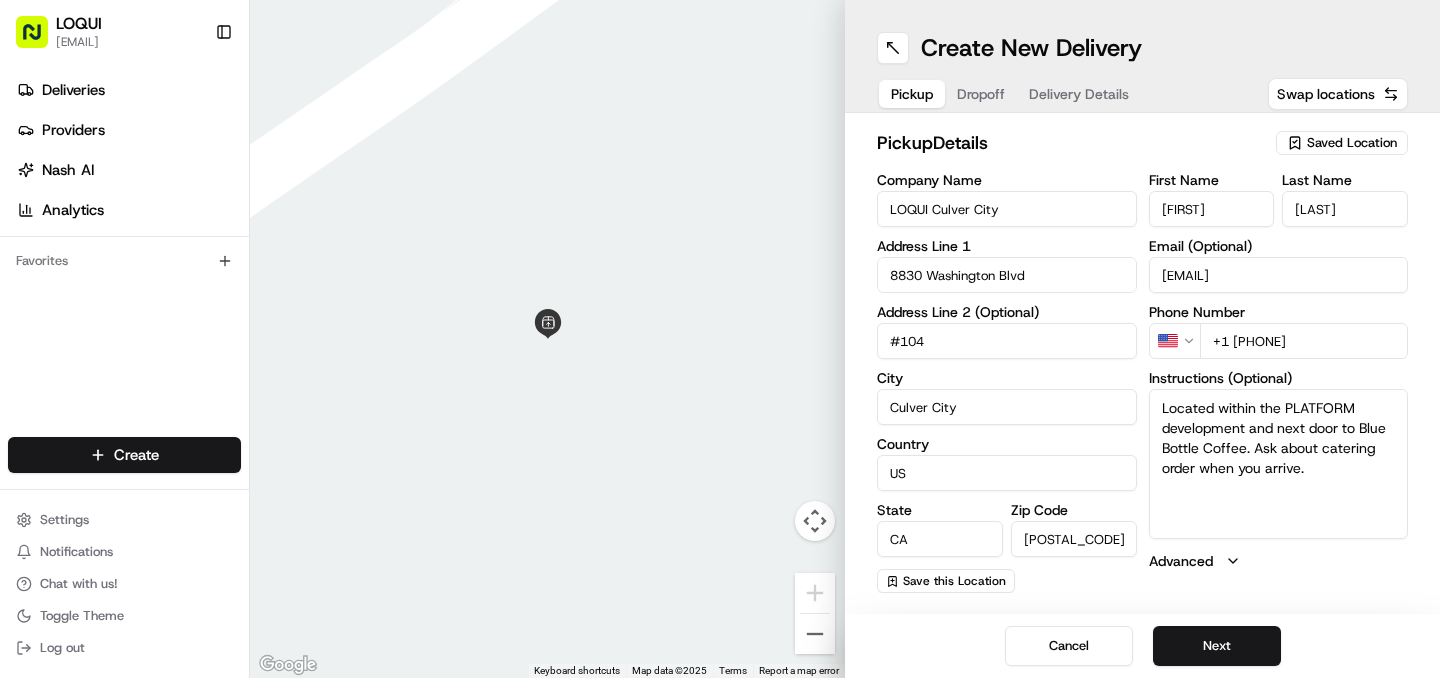 click on "[FIRST]" at bounding box center [1212, 209] 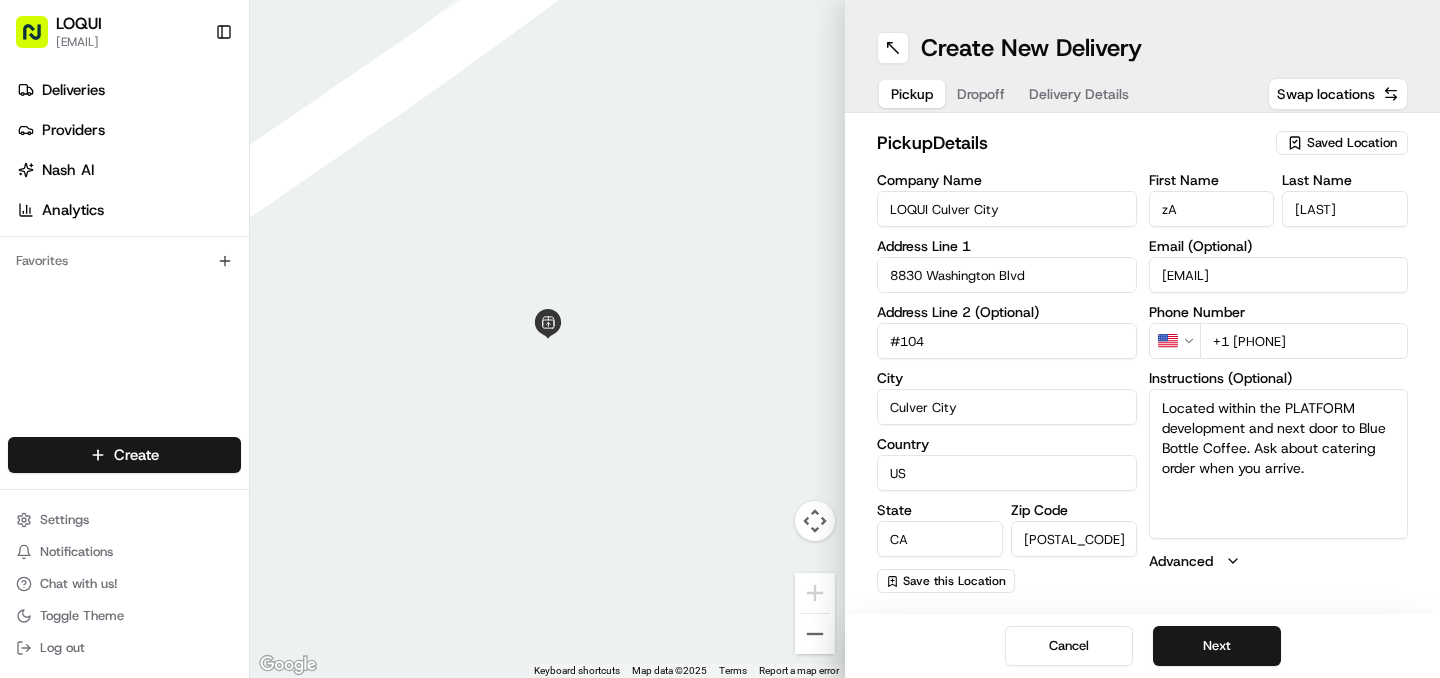 type on "z" 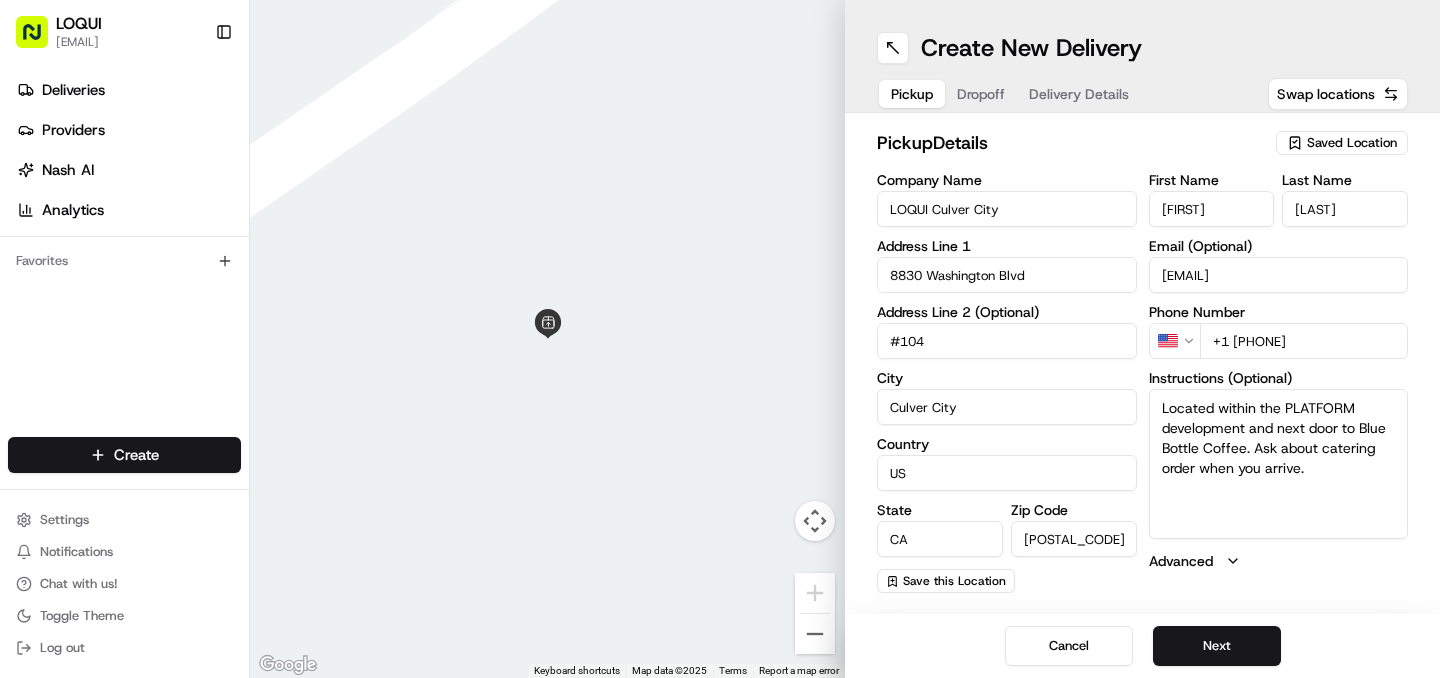 type on "[FIRST]" 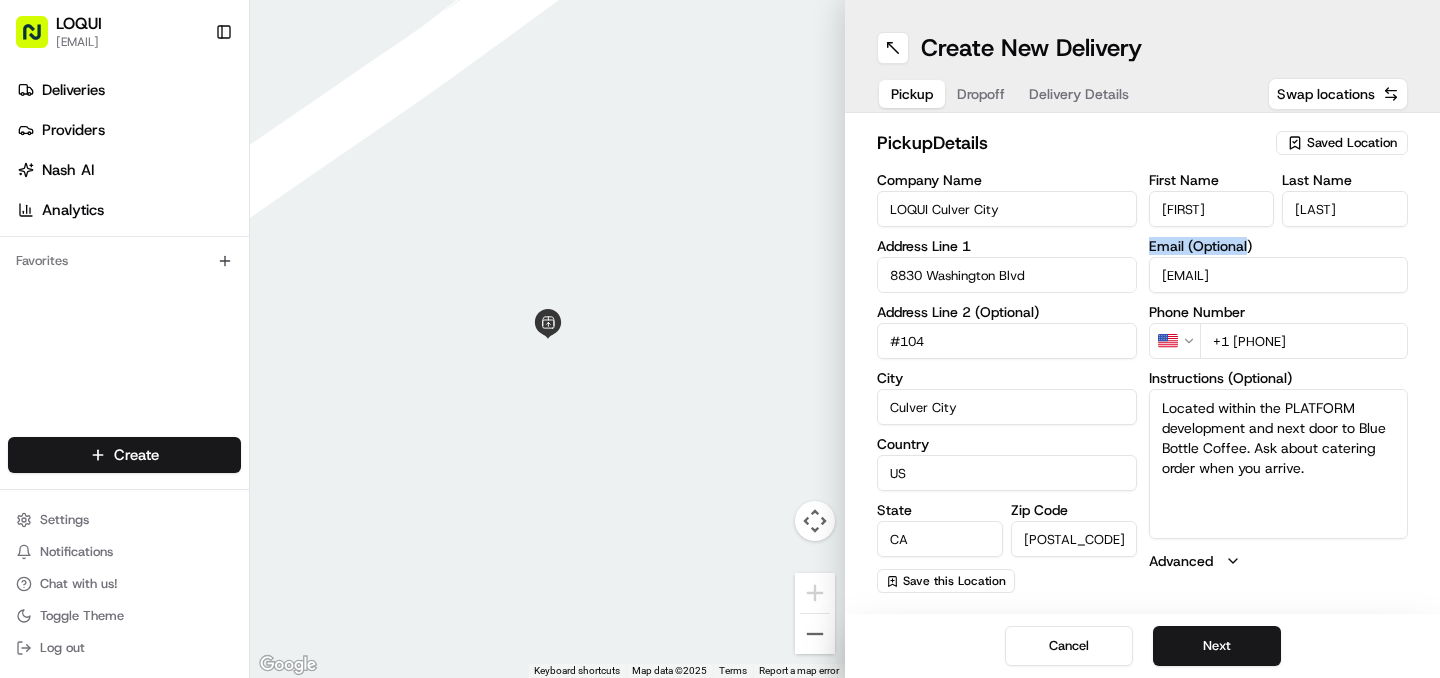 click on "First Name [FIRST] Last Name [LAST] Email (Optional) [EMAIL] Phone Number US +1 [PHONE] Instructions (Optional) Located within the PLATFORM development and next door to Blue Bottle Coffee. Ask about catering order when you arrive. Advanced" at bounding box center [1279, 383] 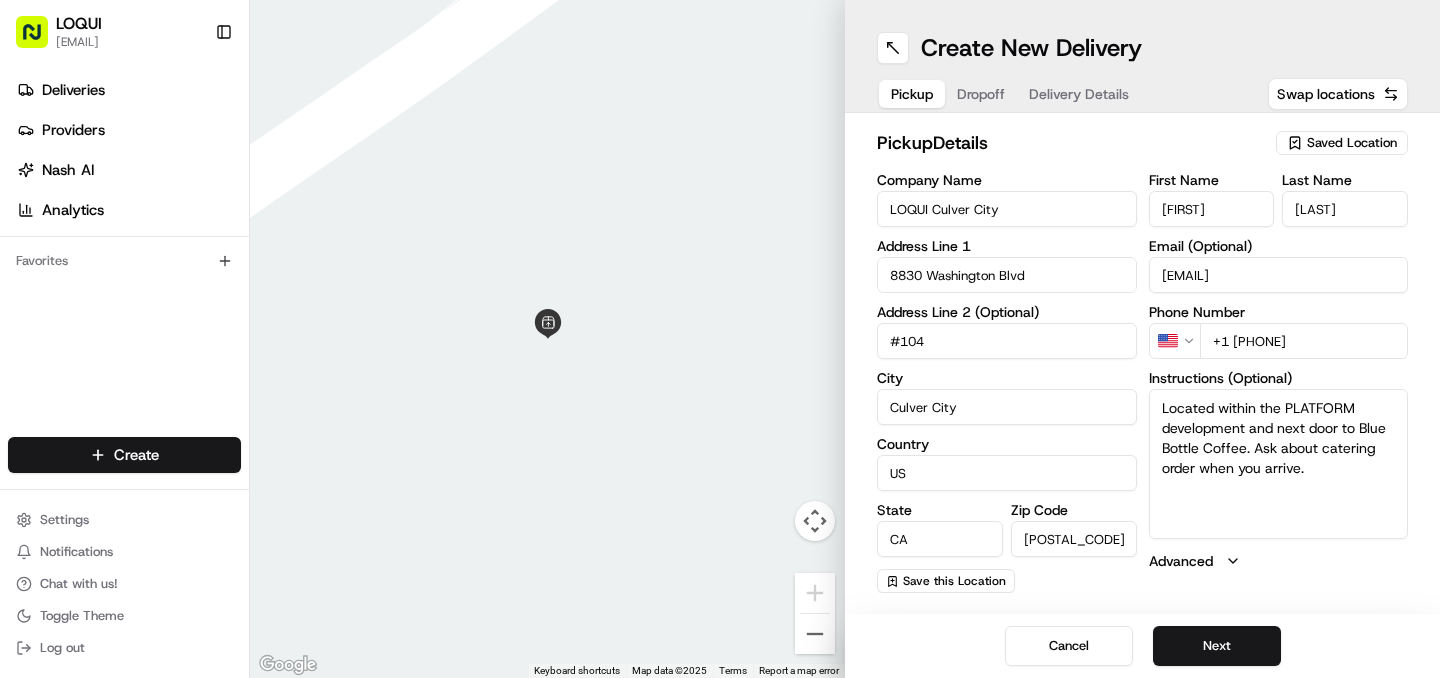 click on "First Name [FIRST] Last Name [LAST] Email (Optional) [EMAIL] Phone Number US +1 [PHONE] Instructions (Optional) Located within the PLATFORM development and next door to Blue Bottle Coffee. Ask about catering order when you arrive. Advanced" at bounding box center [1279, 383] 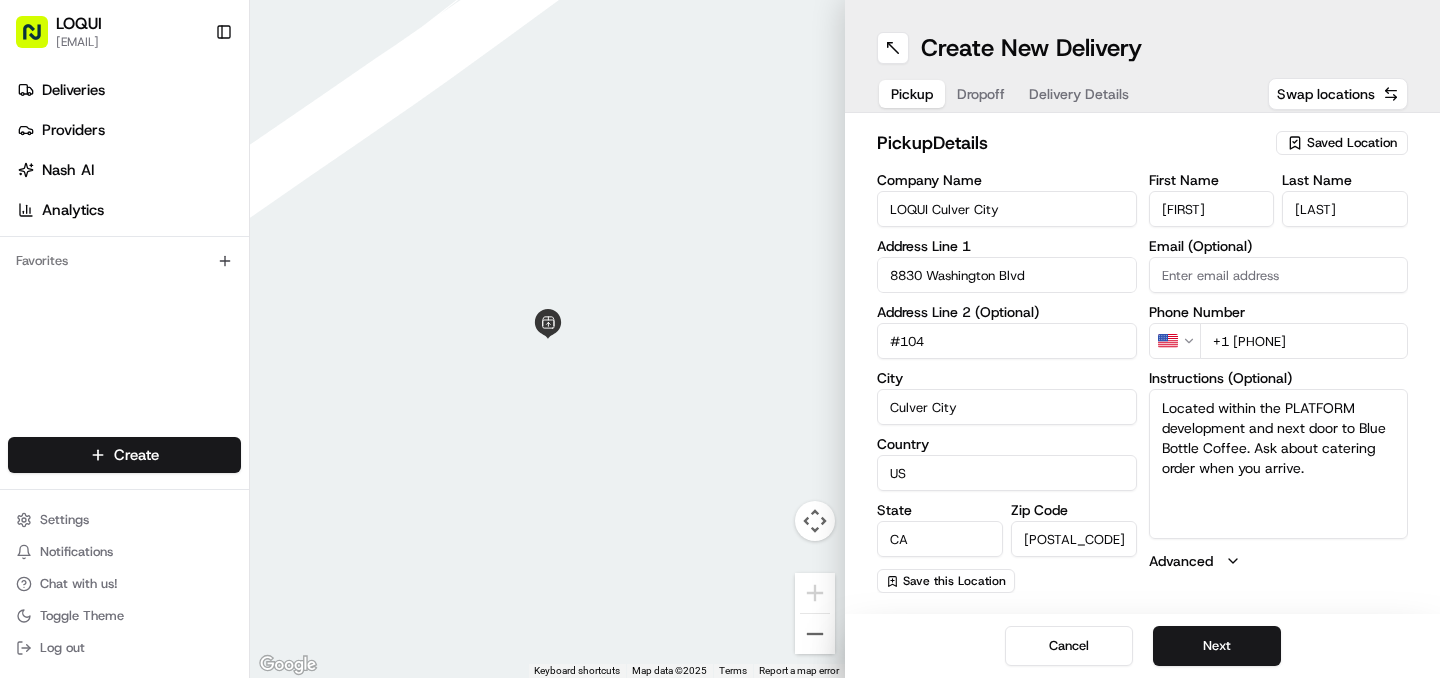 type 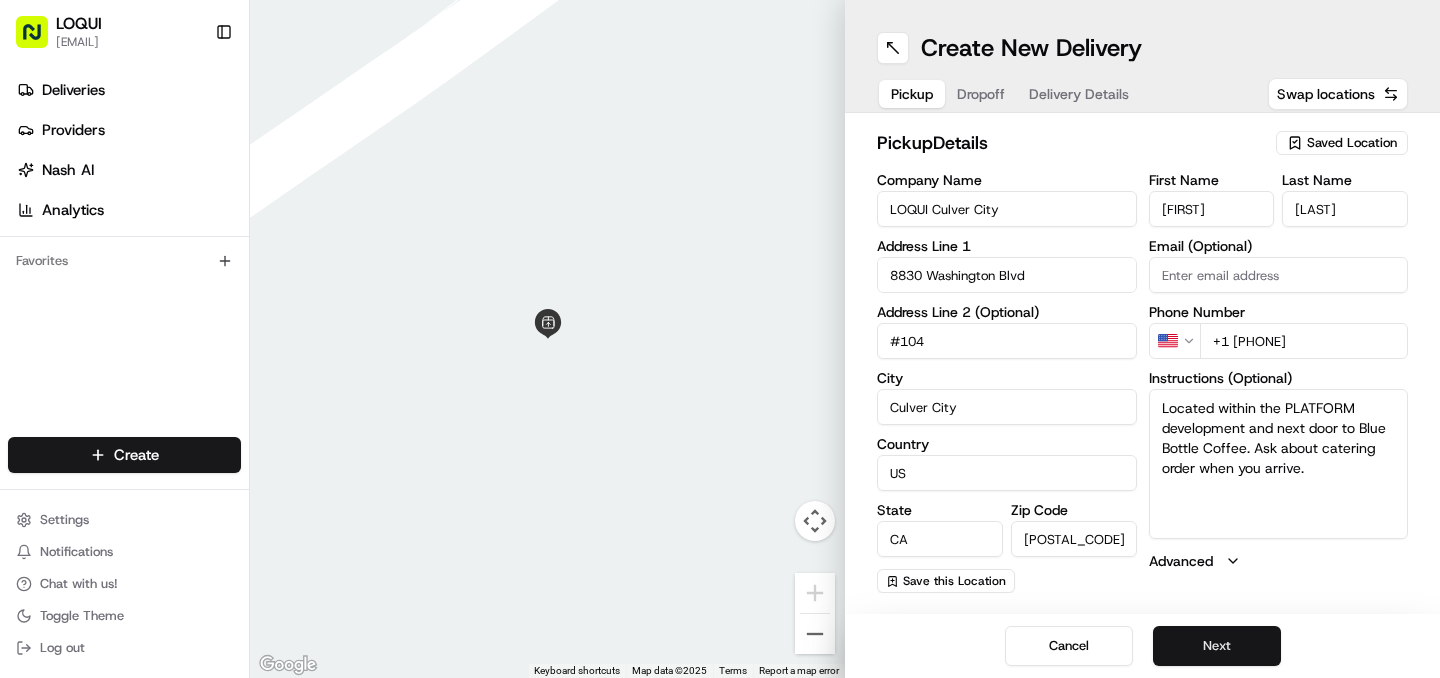 type on "+1 [PHONE]" 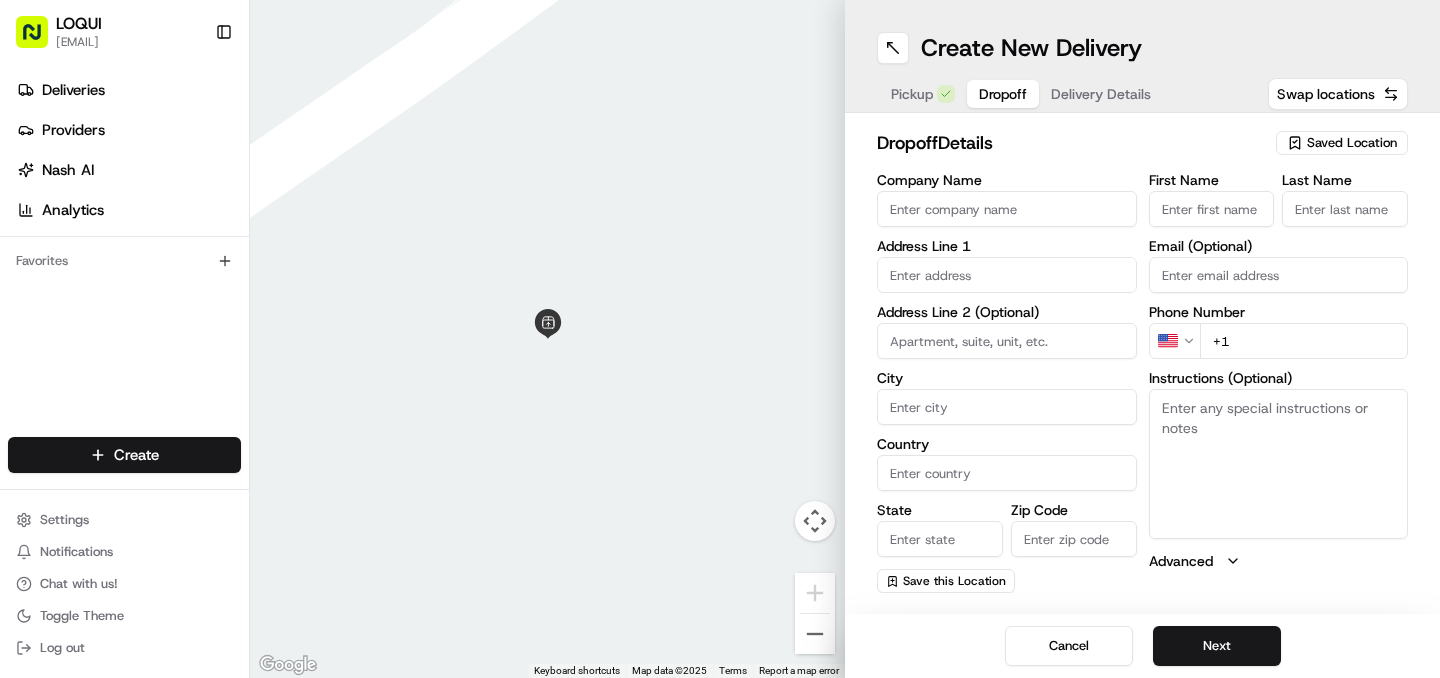 click on "First Name" at bounding box center (1212, 209) 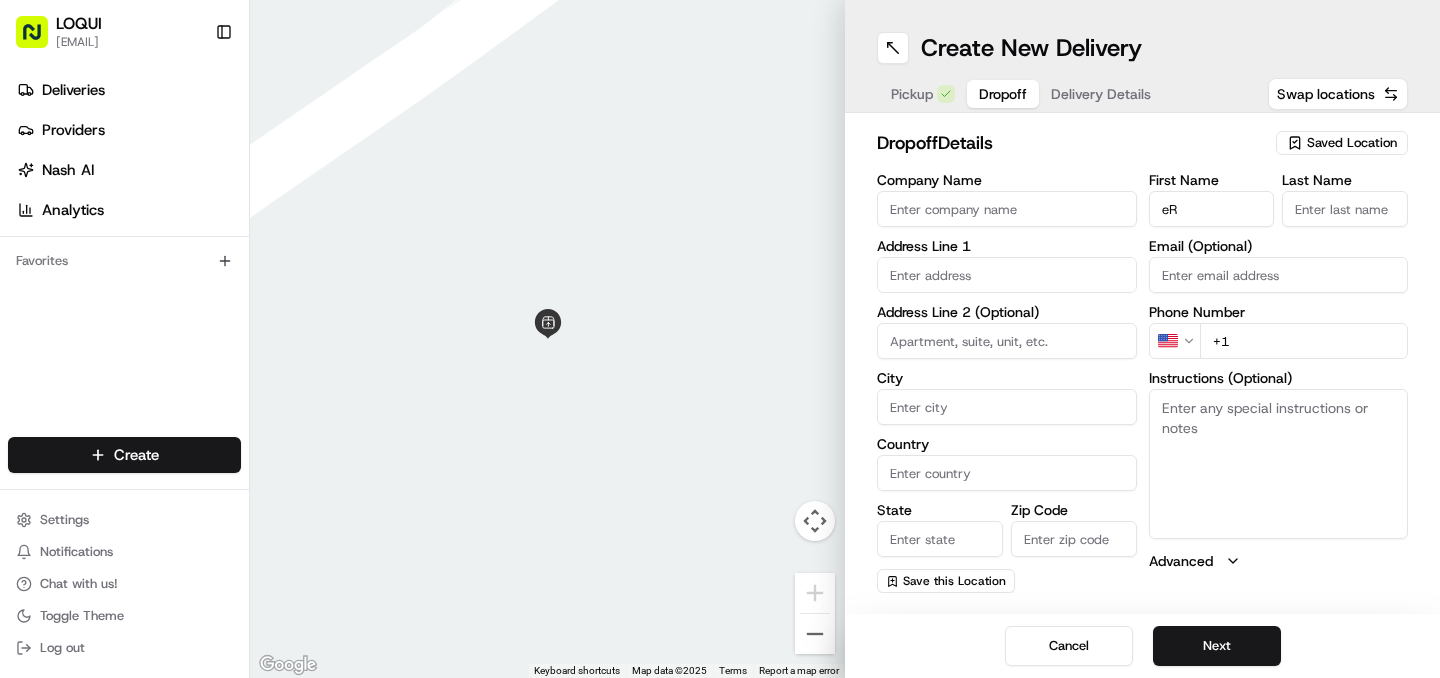 type on "e" 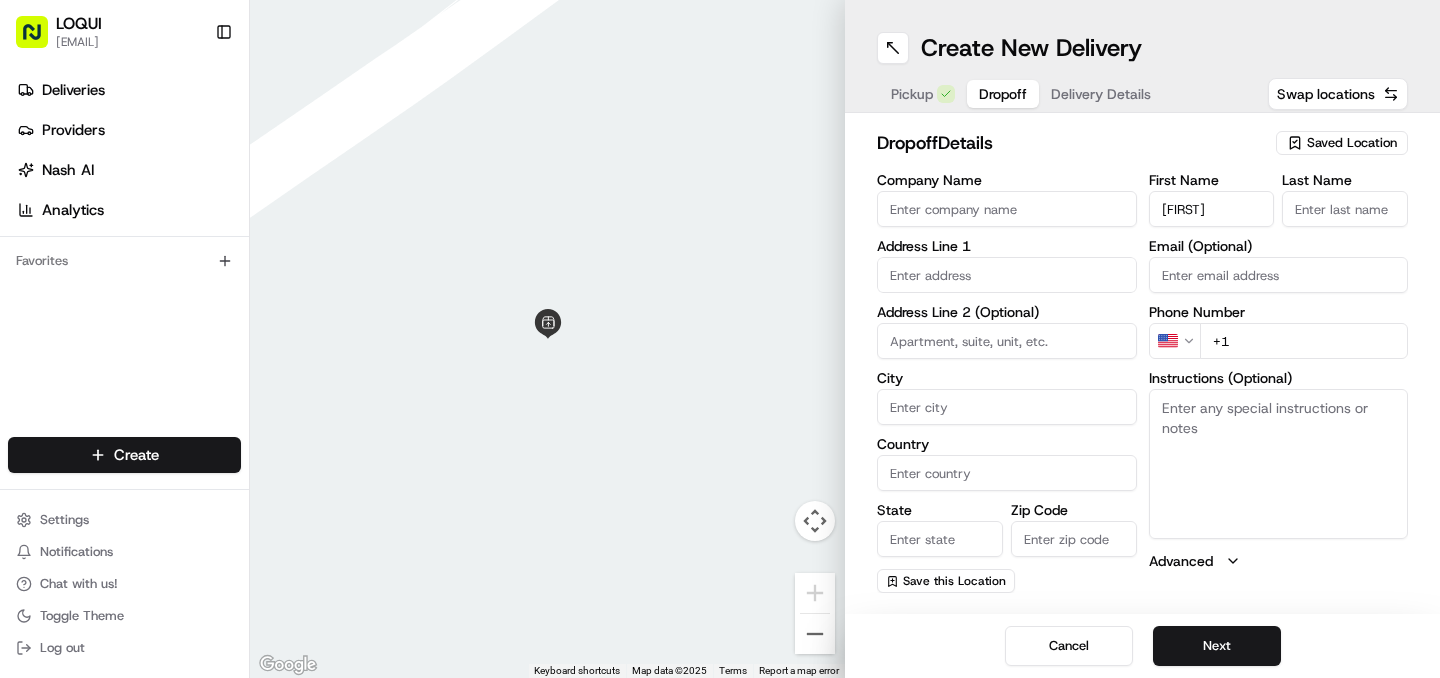type on "[FIRST]" 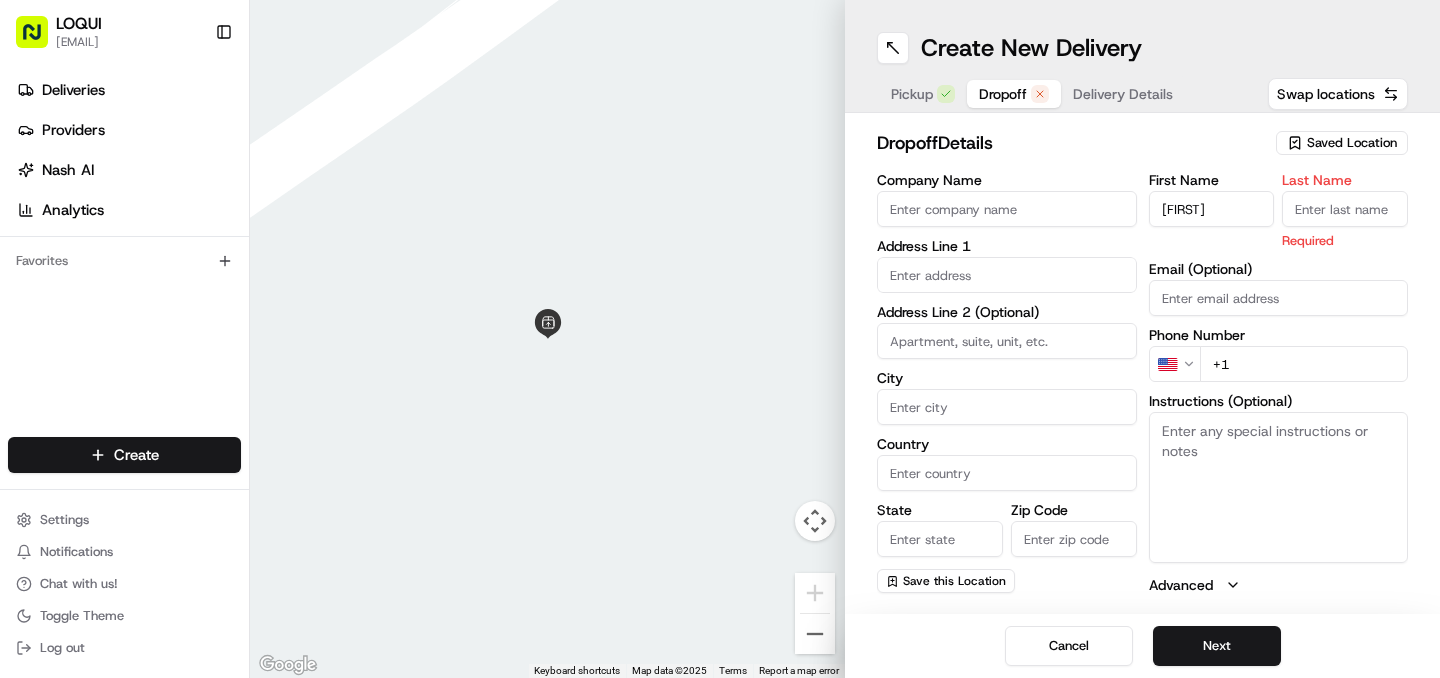 click on "Last Name" at bounding box center (1345, 209) 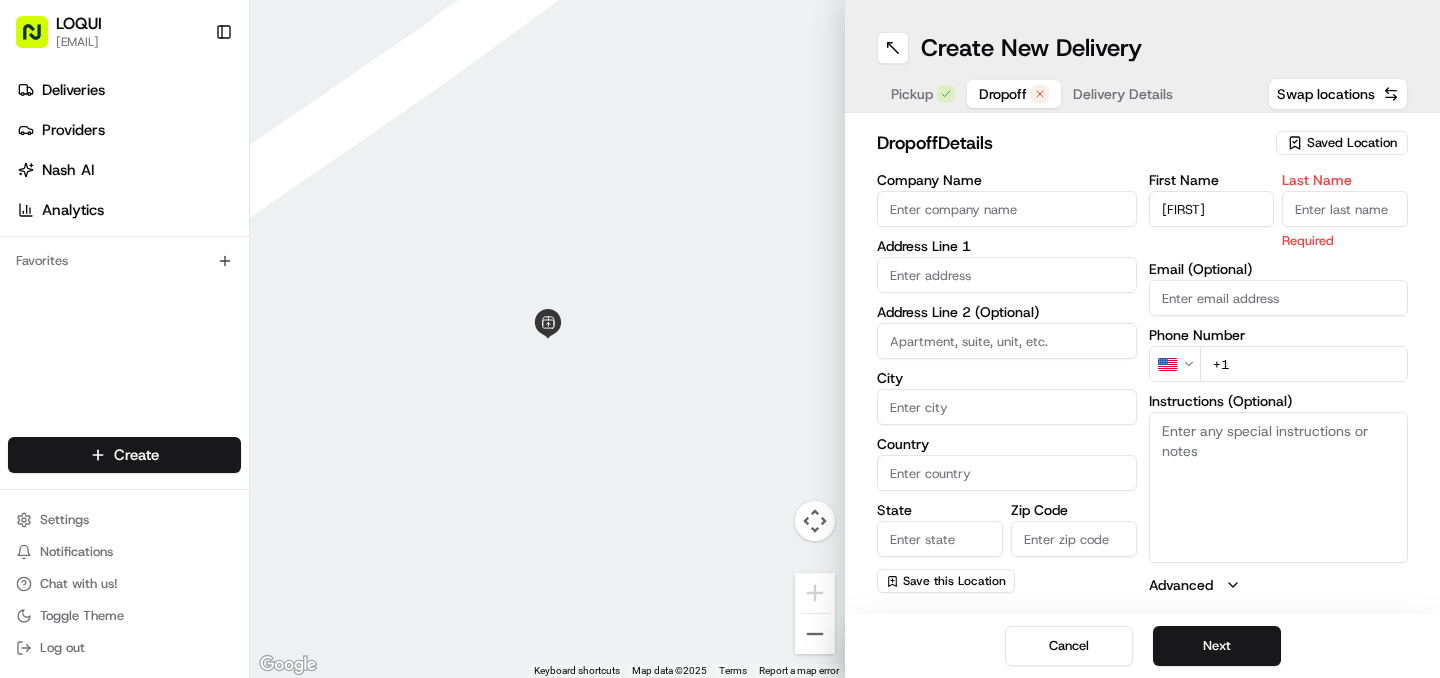 paste on "[LAST]" 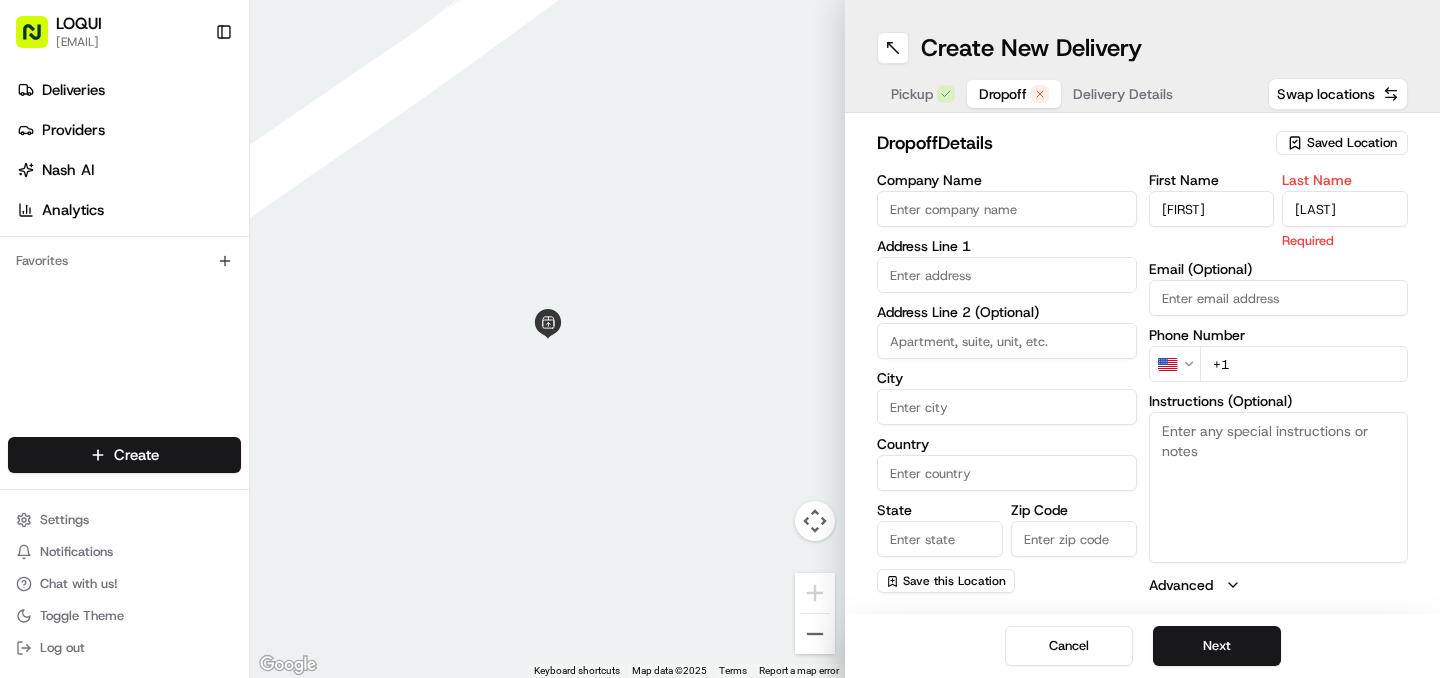 type on "[LAST]" 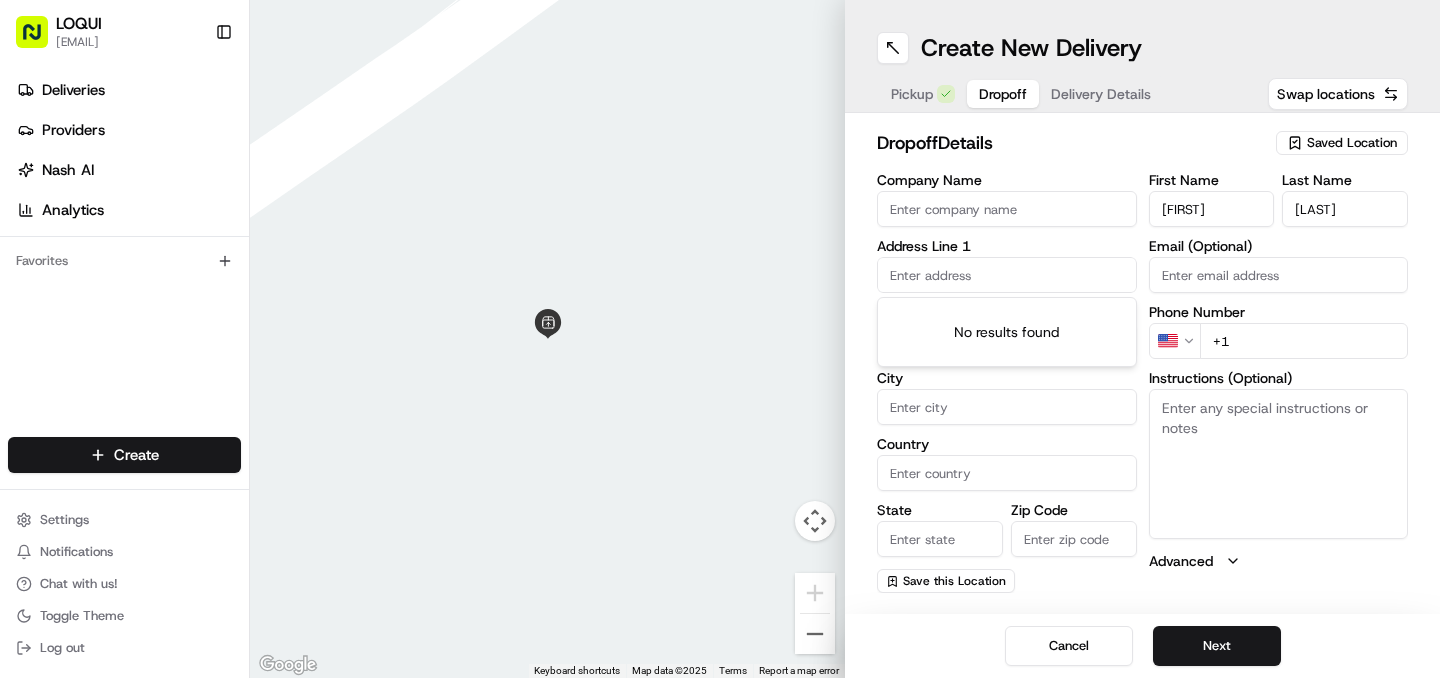 click at bounding box center [1007, 275] 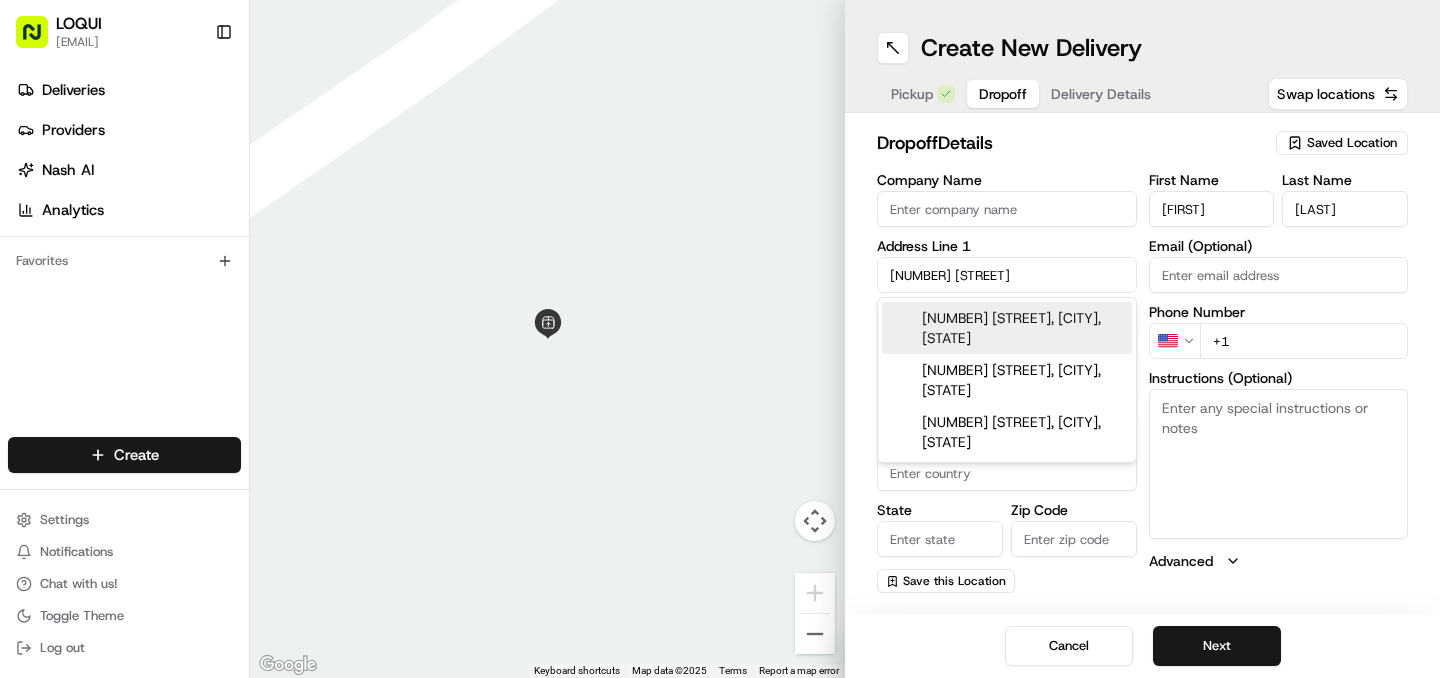 click on "[NUMBER] [STREET], [CITY], [STATE]" at bounding box center (1007, 328) 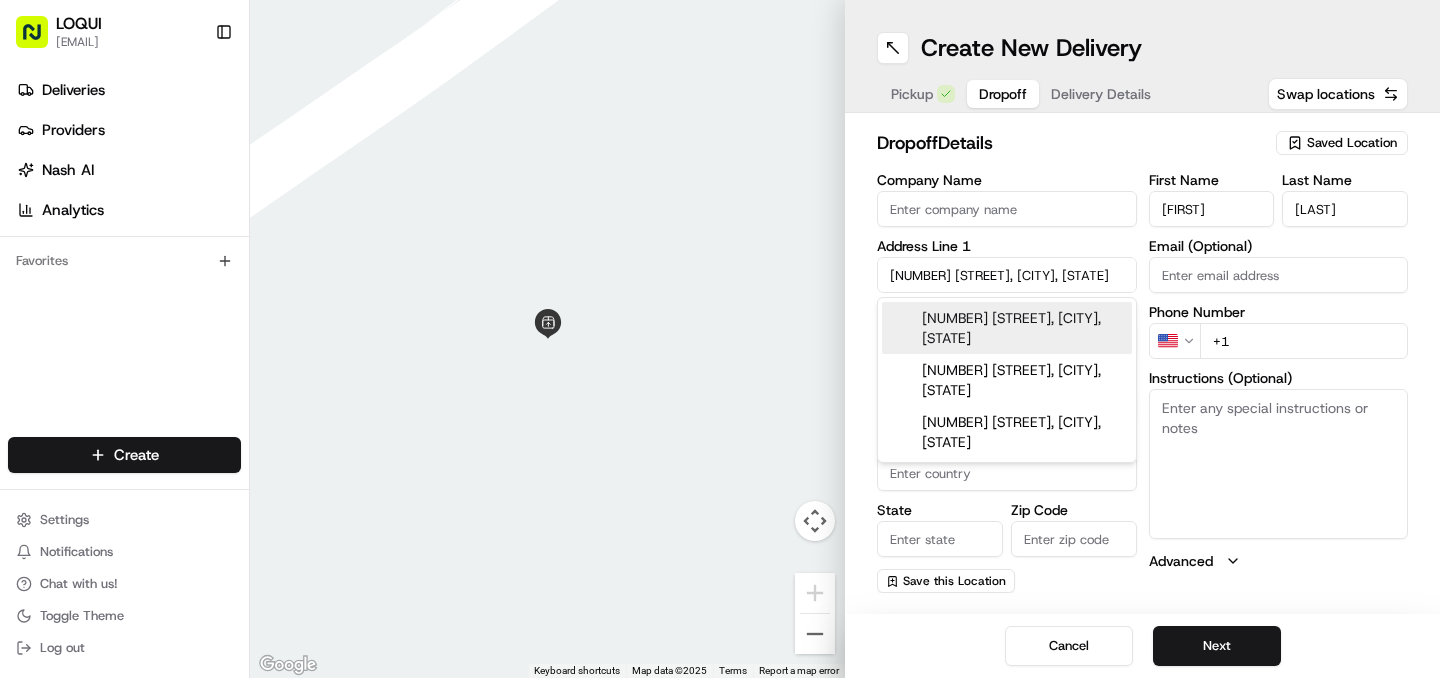 type on "[NUMBER] [STREET], [CITY], [STATE] [POSTAL_CODE], US" 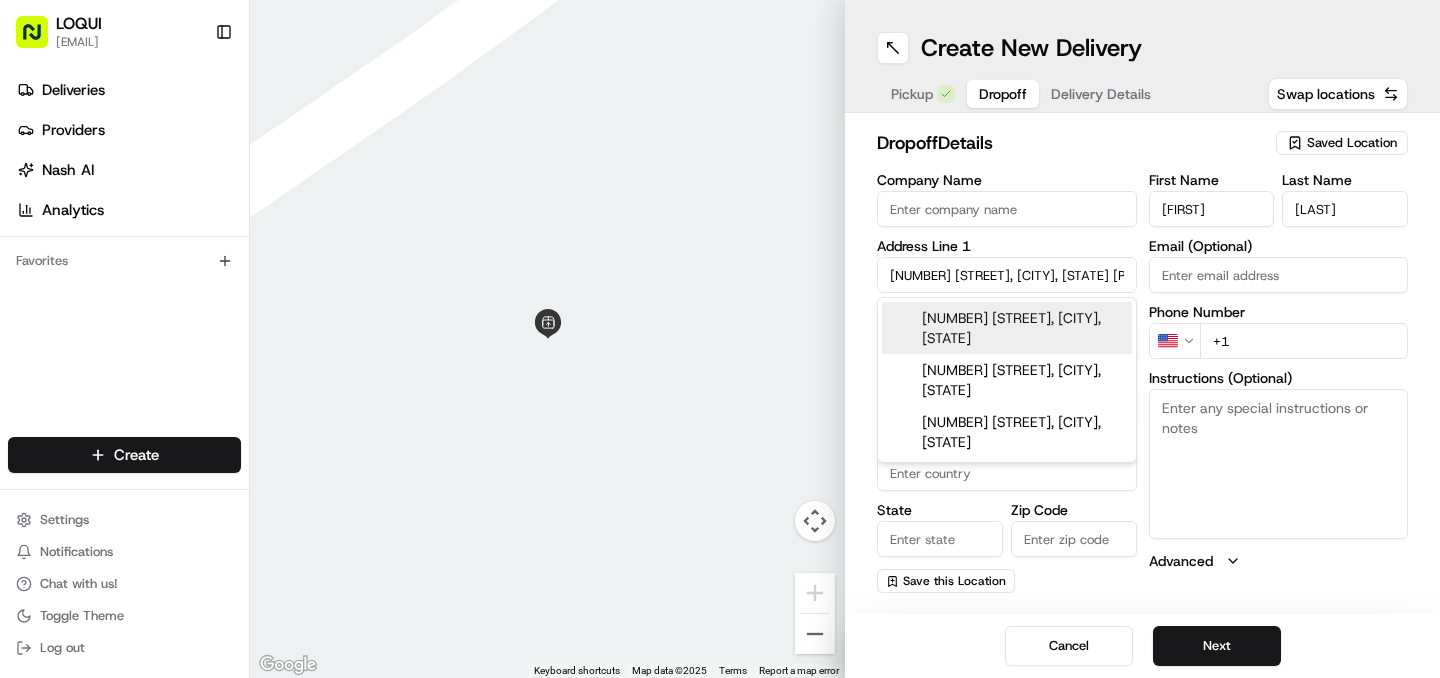 type on "Culver City" 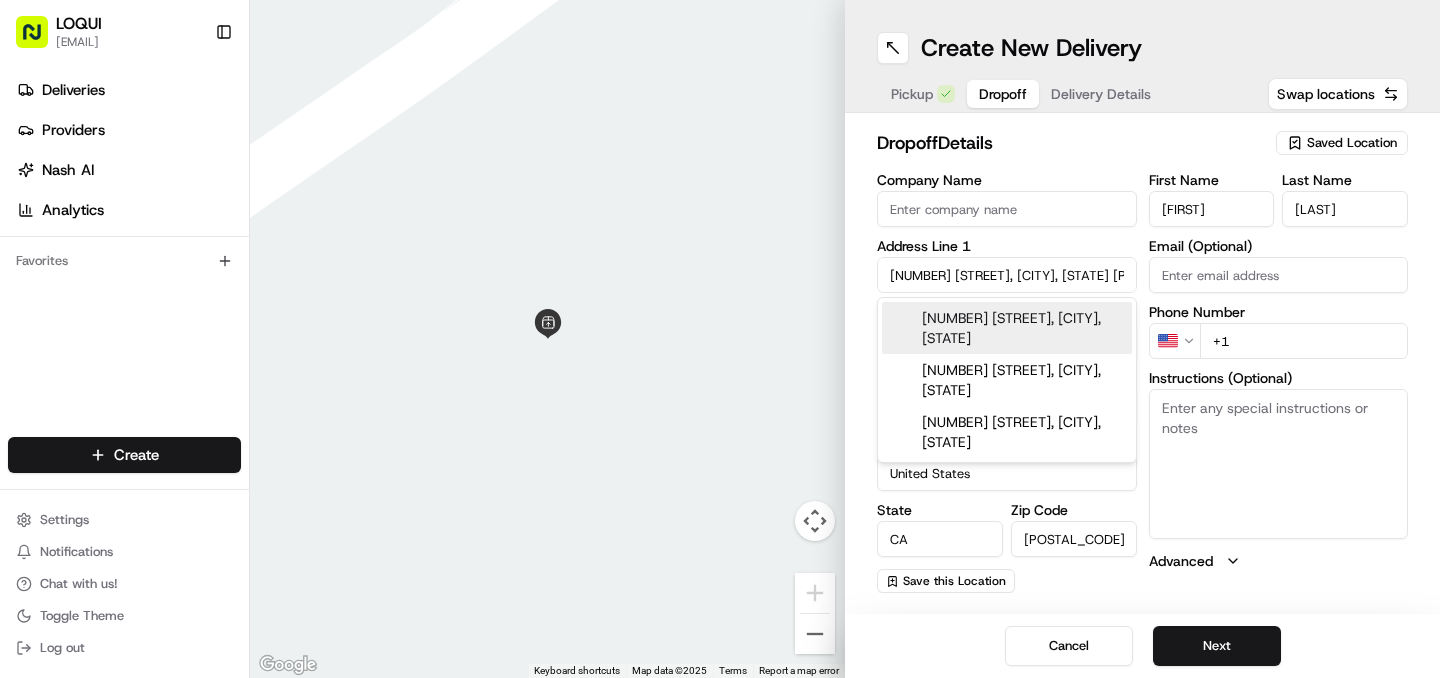 type on "[NUMBER] [STREET]" 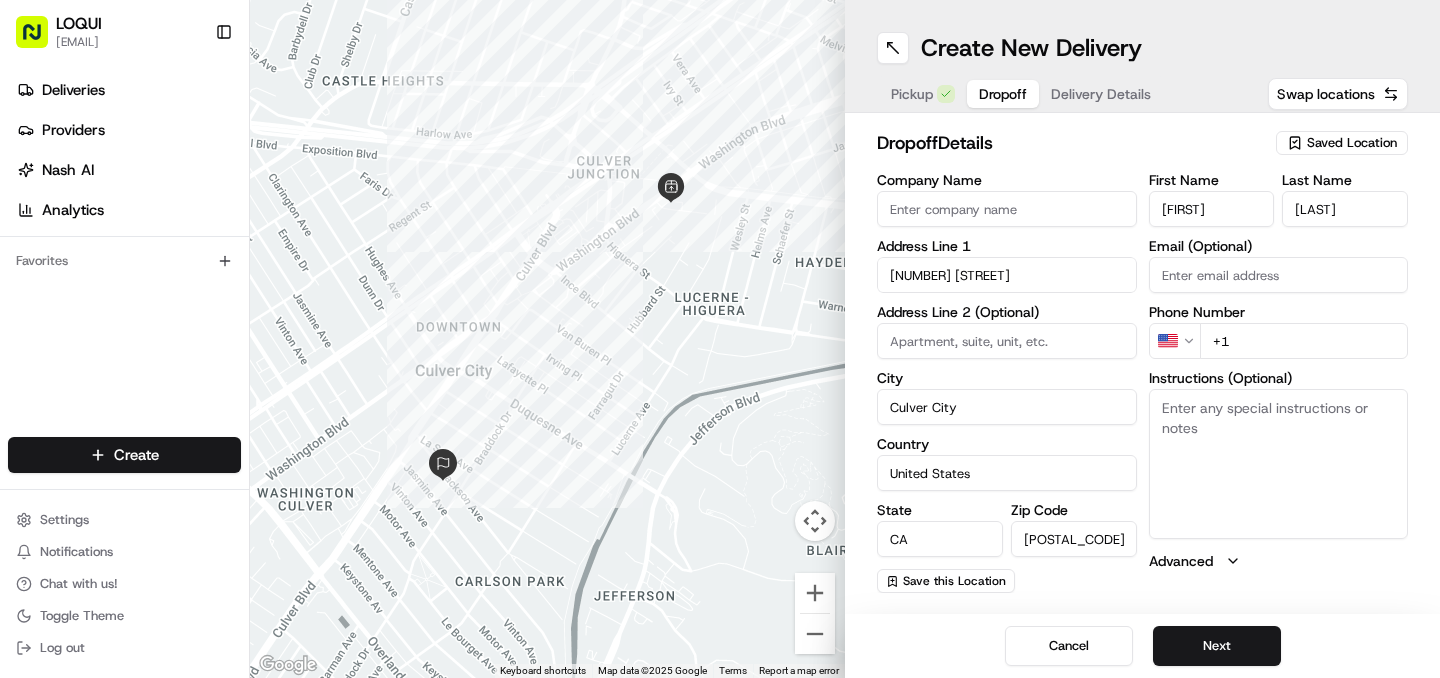 click on "Instructions (Optional)" at bounding box center (1279, 464) 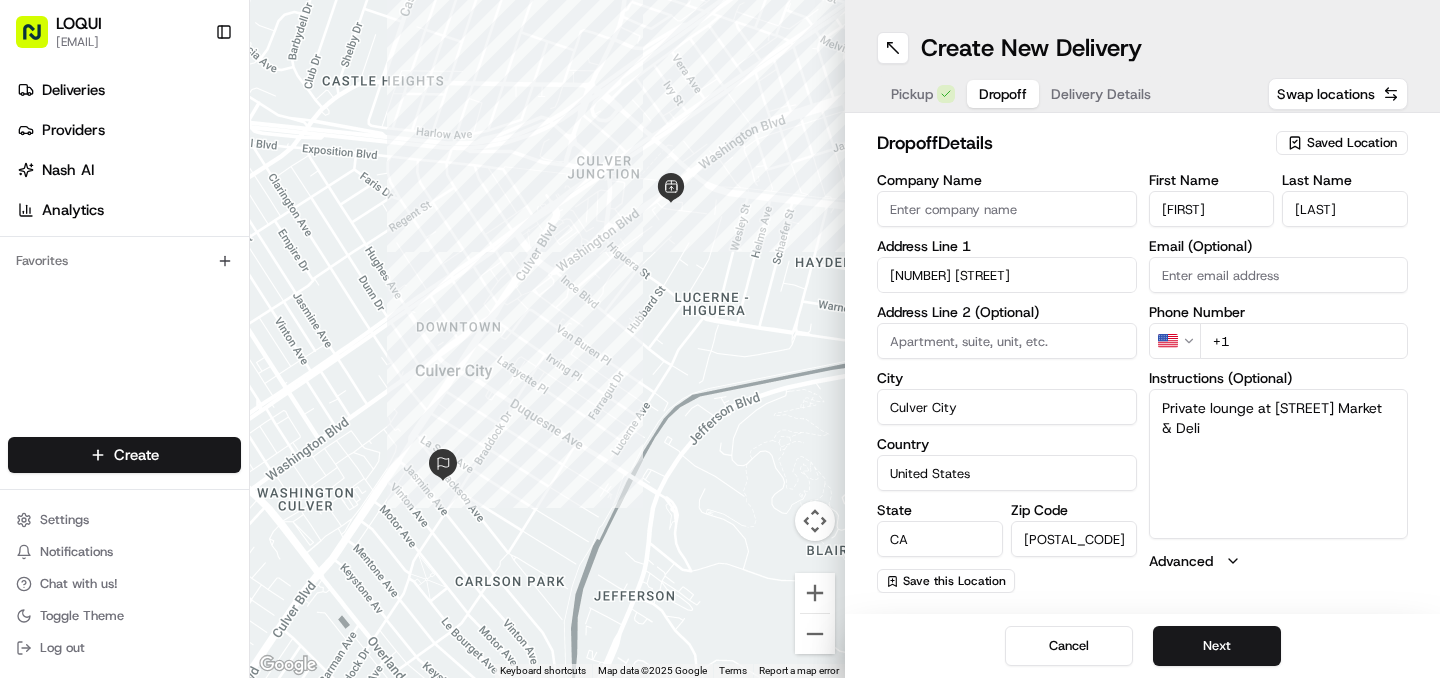 click on "Private lounge at [STREET] Market & Deli" at bounding box center (1279, 464) 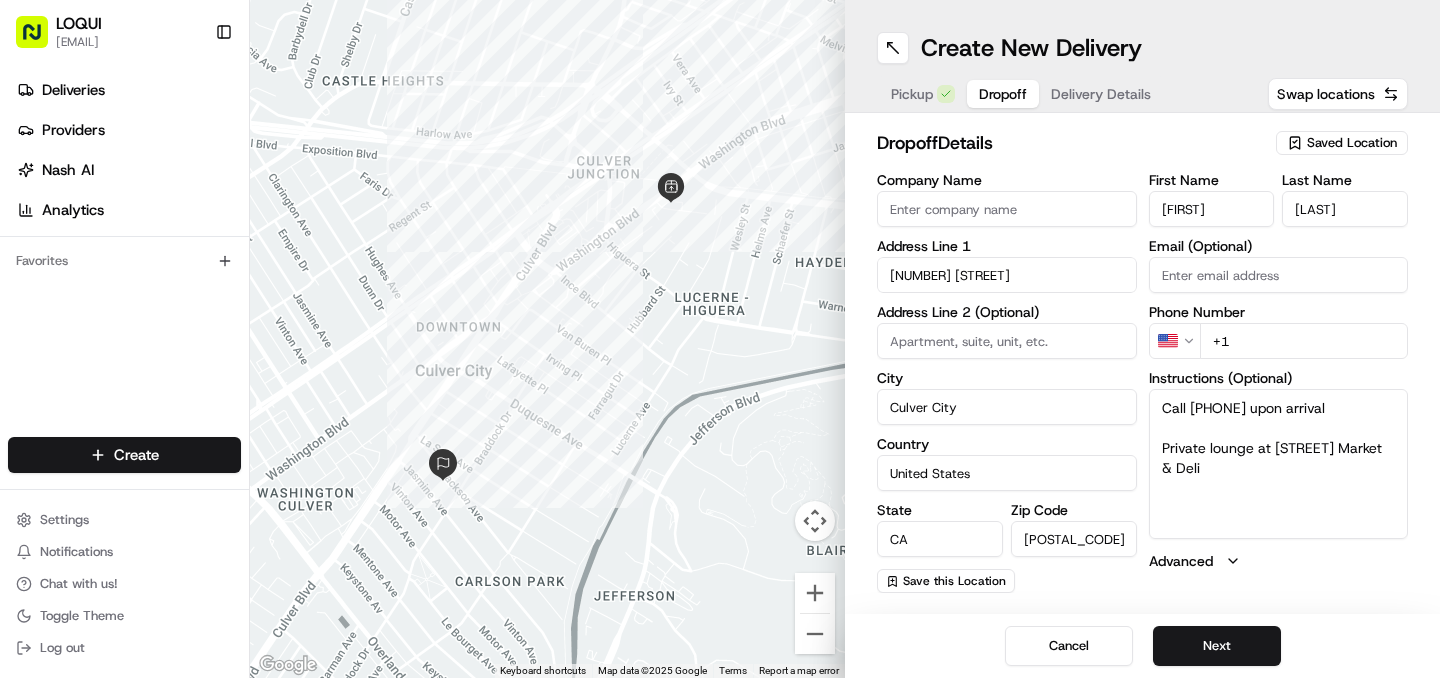 type on "Call [PHONE] upon arrival
Private lounge at [STREET] Market & Deli" 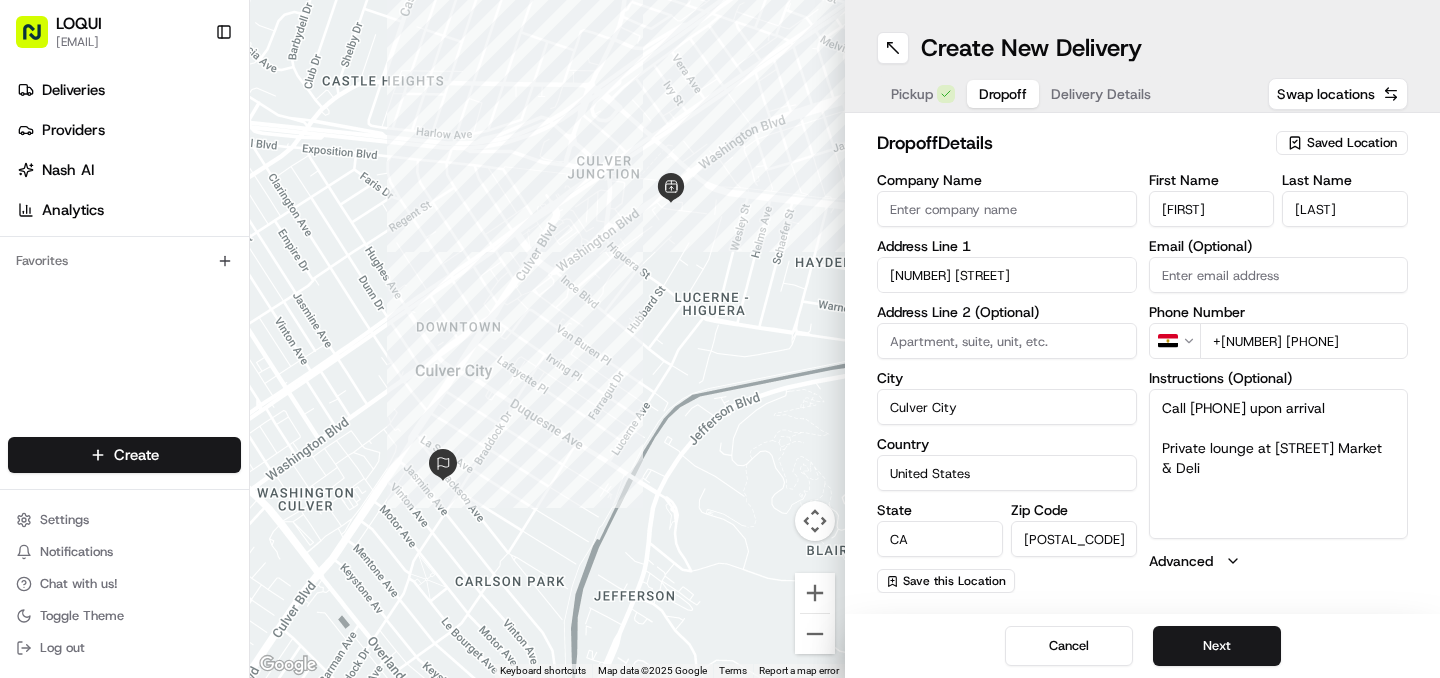 click on "+[NUMBER] [PHONE]" at bounding box center [1304, 341] 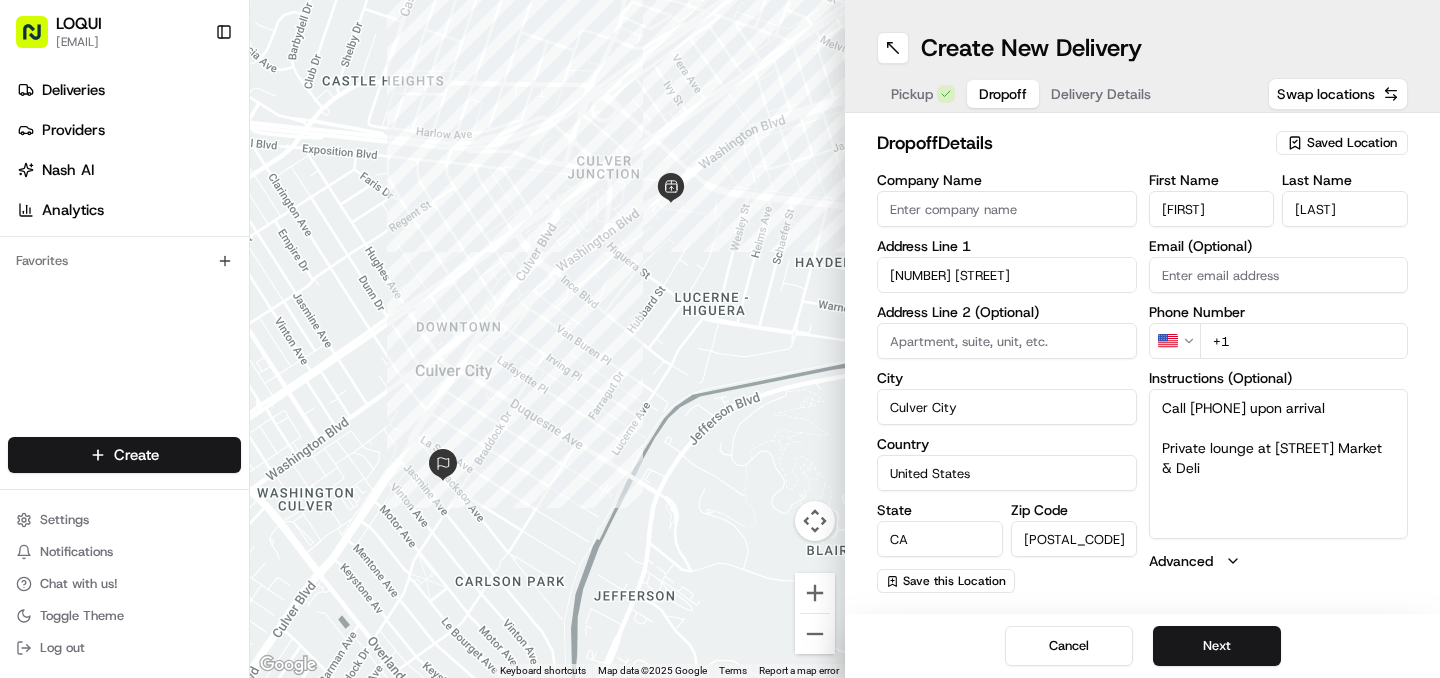 paste on "[PHONE]" 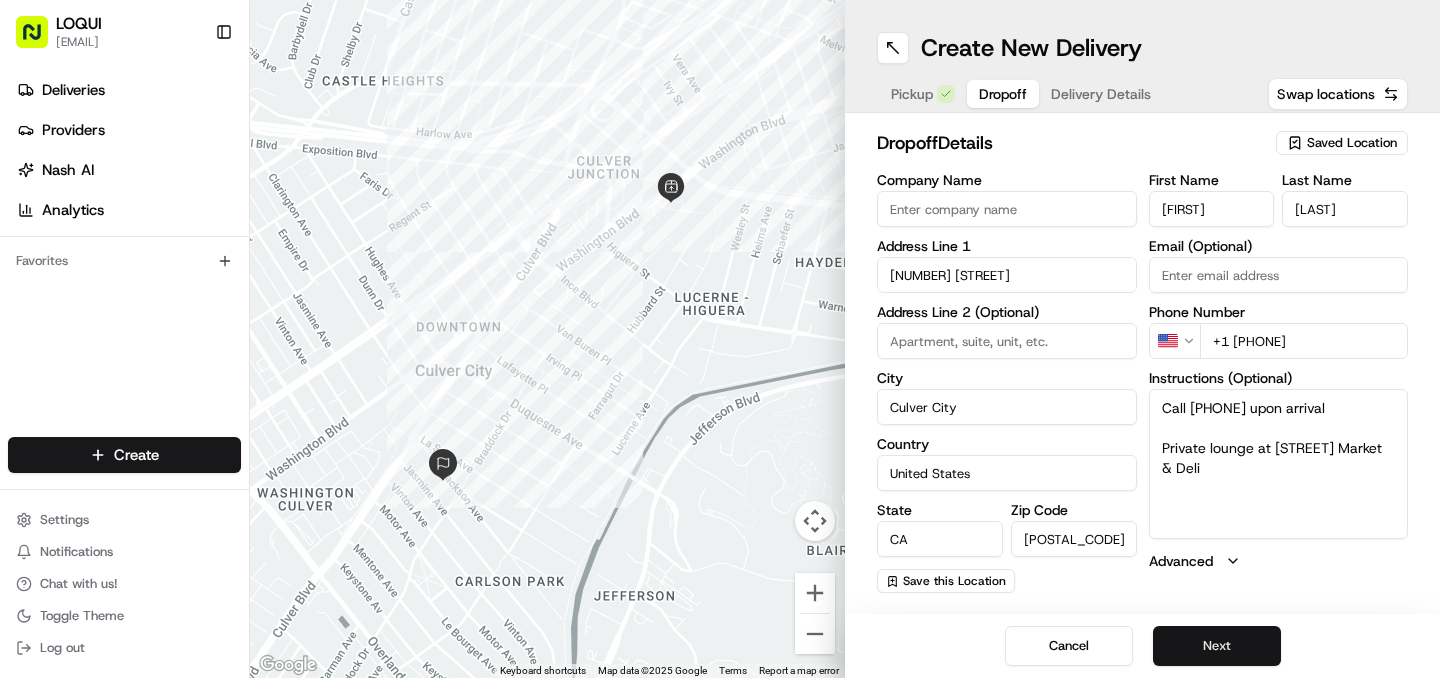 type on "+1 [PHONE]" 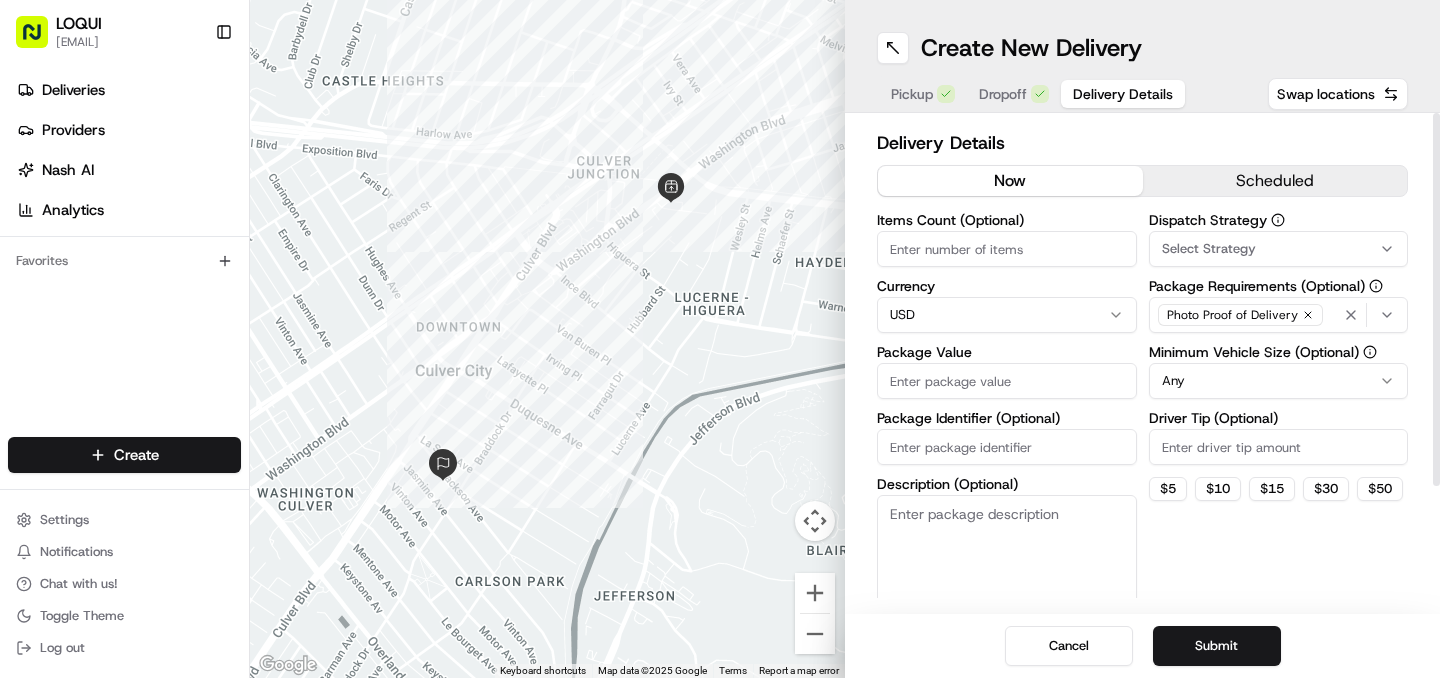click on "Delivery Details now scheduled Items Count (Optional) Currency USD Package Value Package Identifier (Optional) Description (Optional) Dispatch Strategy Select Strategy Package Requirements (Optional) Photo Proof of Delivery Minimum Vehicle Size (Optional) Any Driver Tip (Optional) $ 5 $ 10 $ 15 $ 30 $ 50 Package Items ( 0 ) Total Package Dimensions (Optional) Advanced (Optional)" at bounding box center [1142, 444] 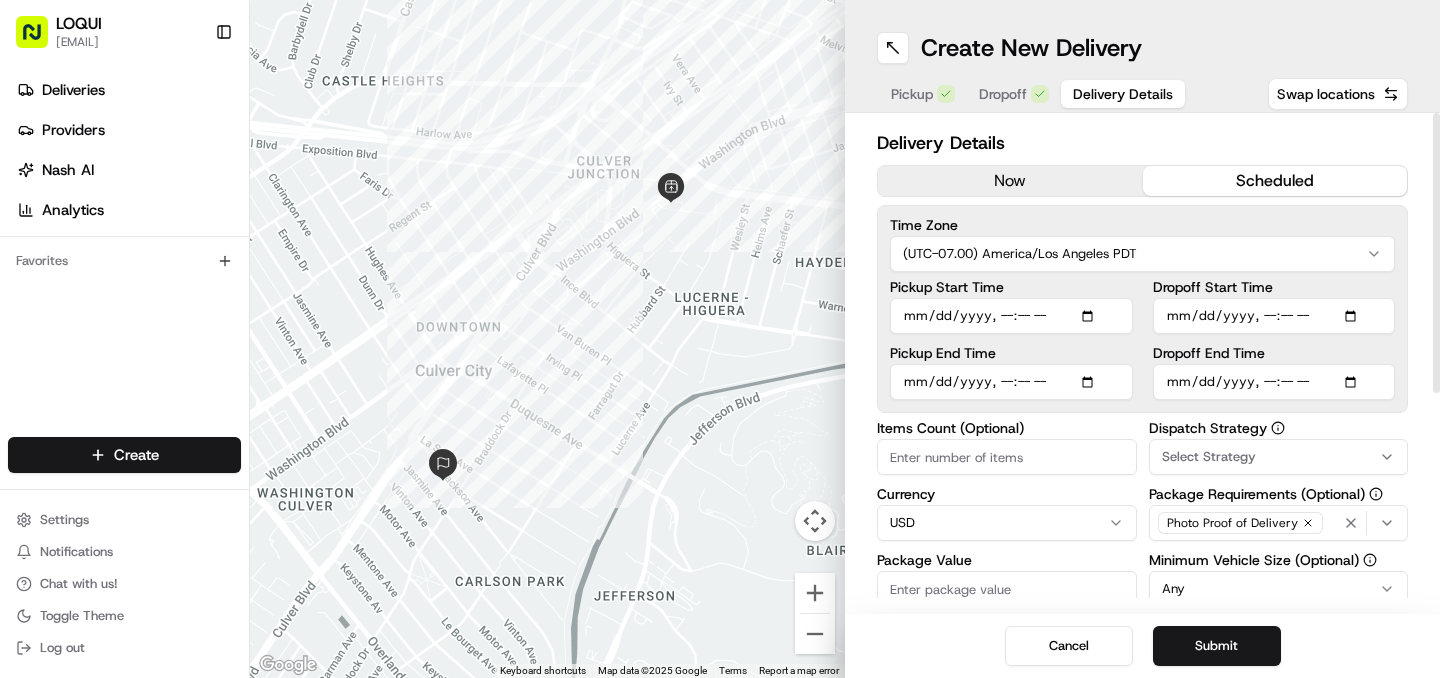 click on "Pickup Start Time" at bounding box center (1011, 316) 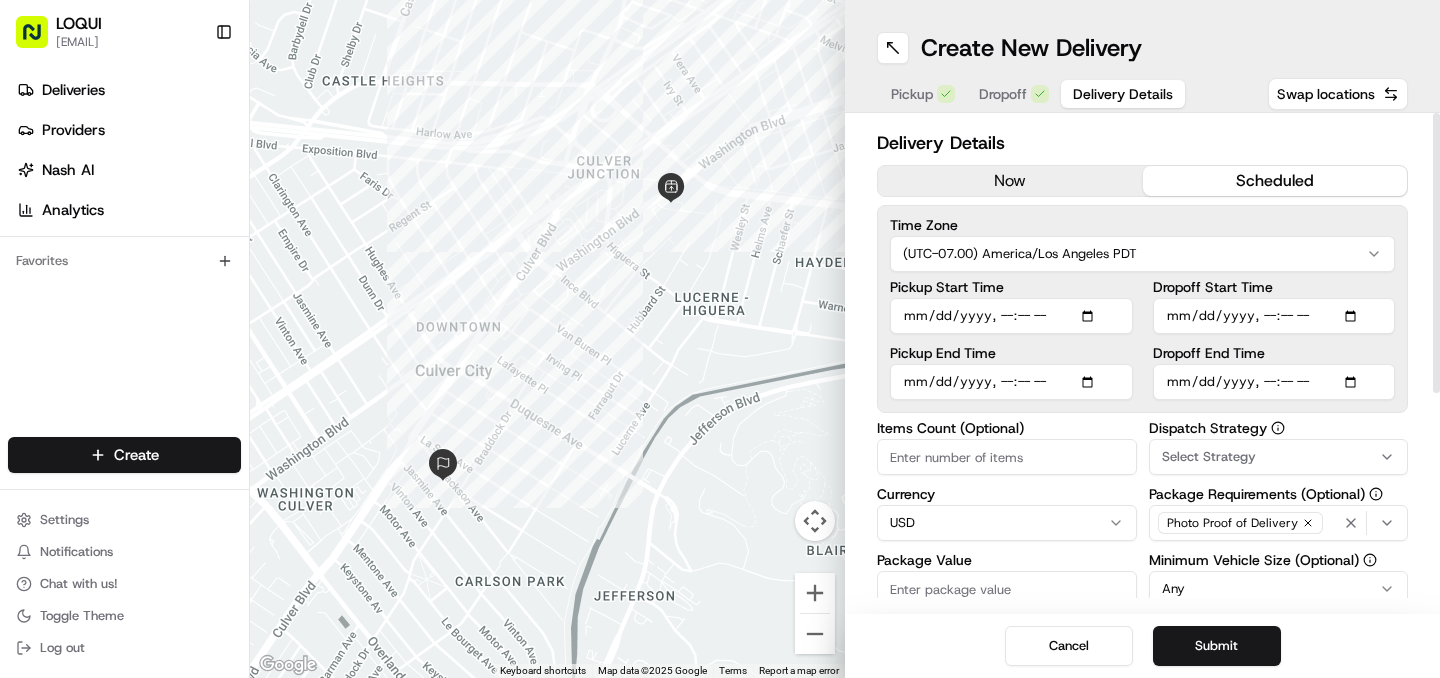 click on "Pickup Start Time" at bounding box center (1011, 316) 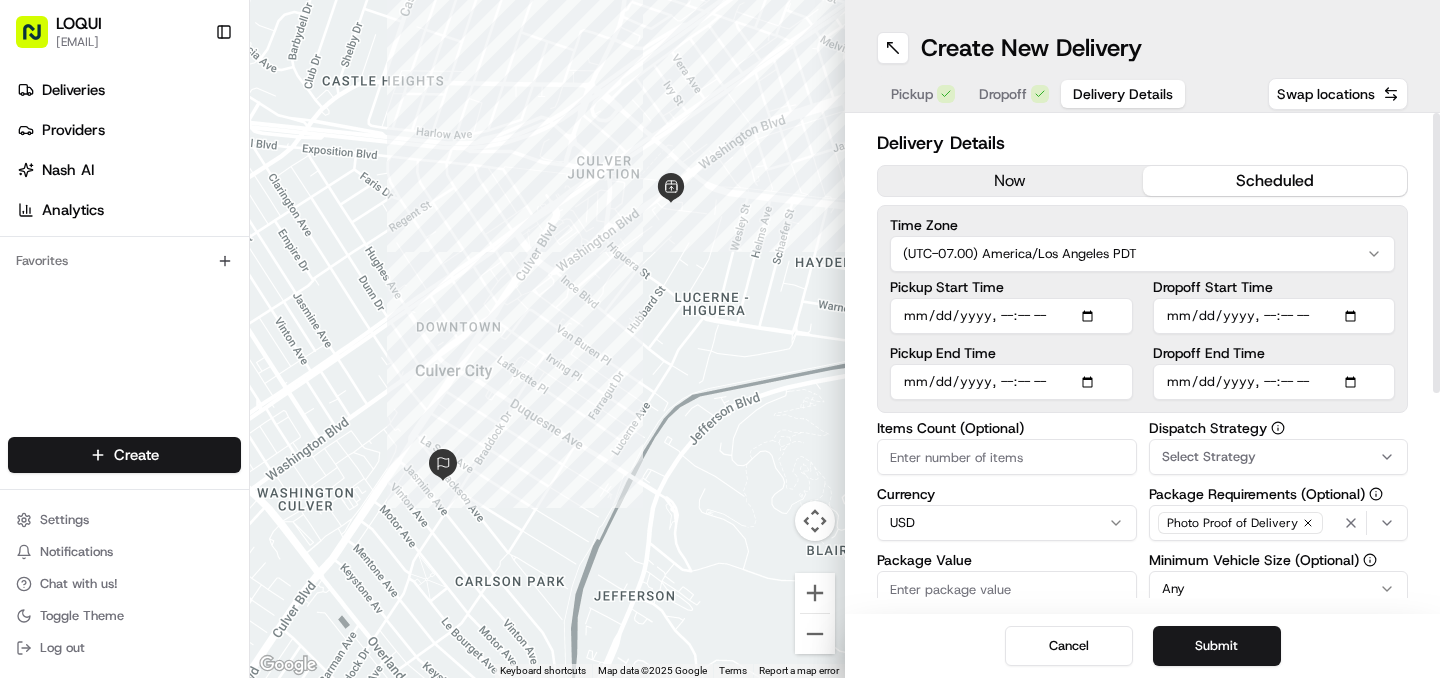 type on "[DATE]T[TIME]" 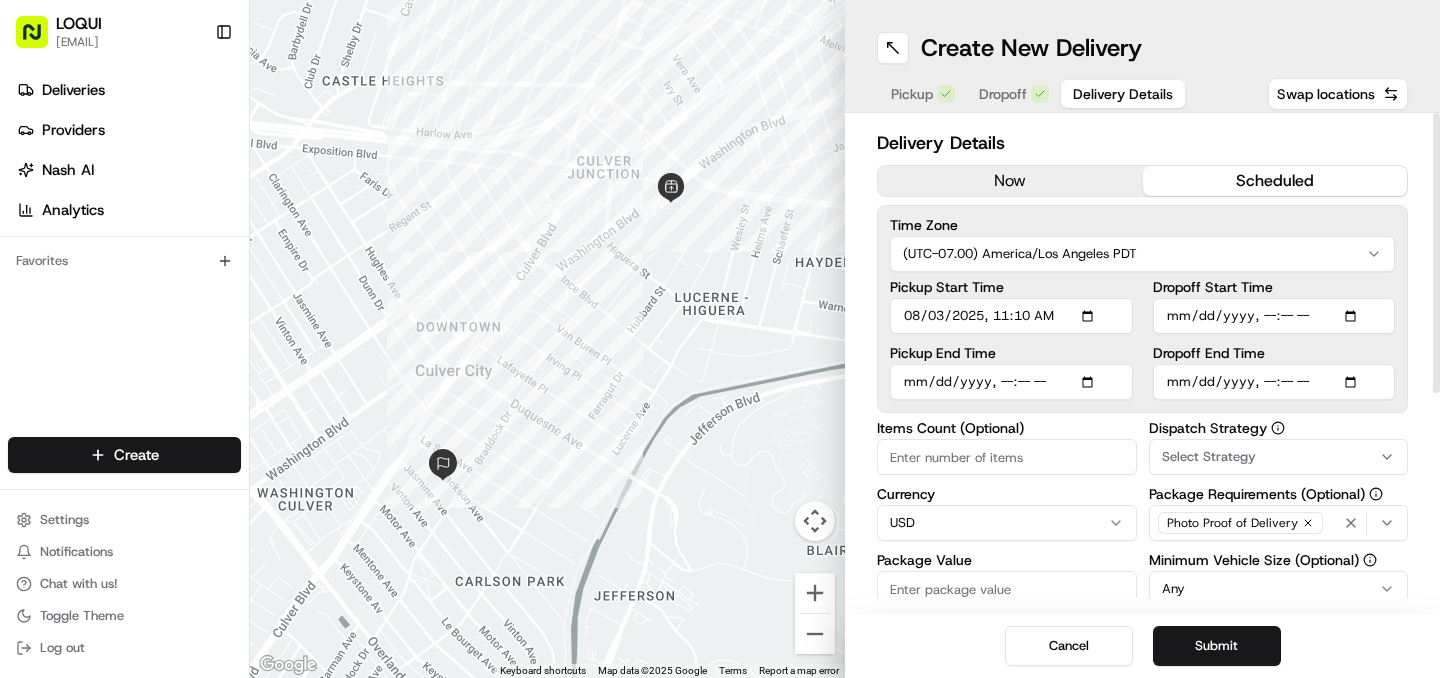 click on "Pickup End Time" at bounding box center (1011, 382) 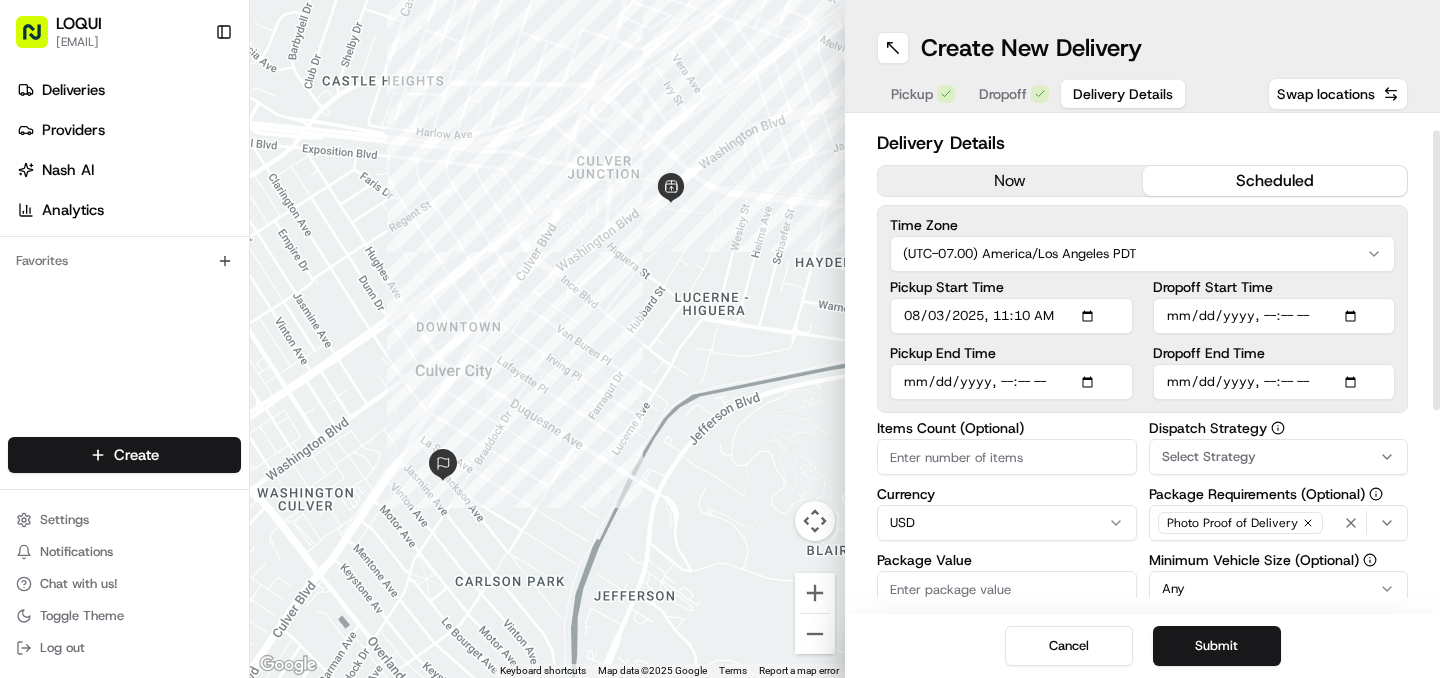 scroll, scrollTop: 51, scrollLeft: 0, axis: vertical 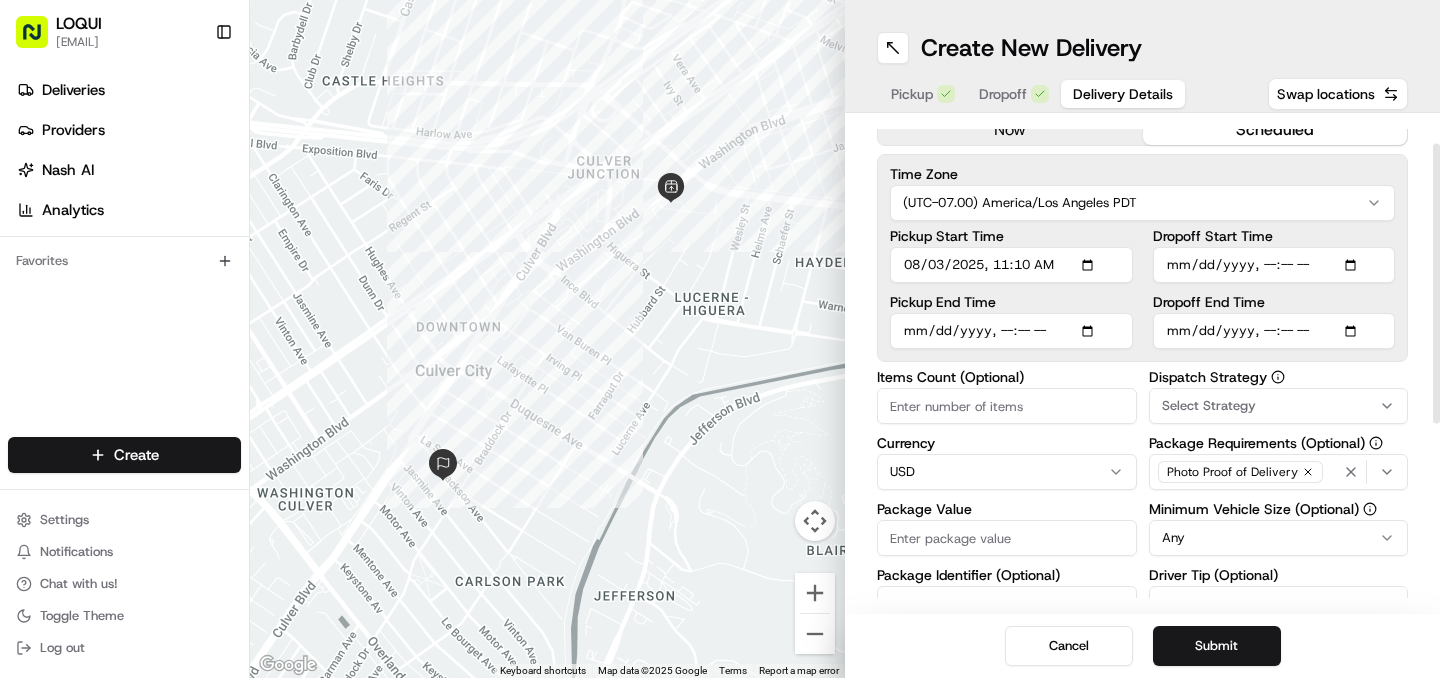 click on "Package Value" at bounding box center (1007, 538) 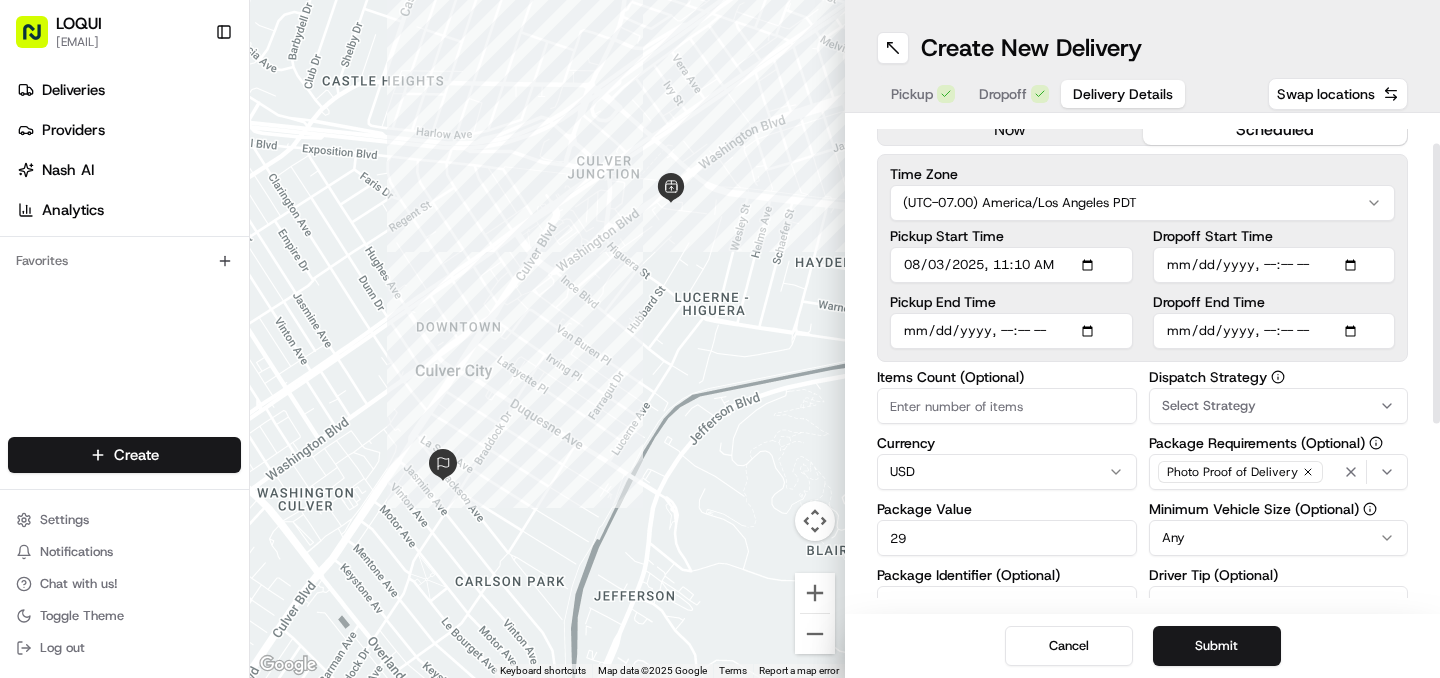 type on "2" 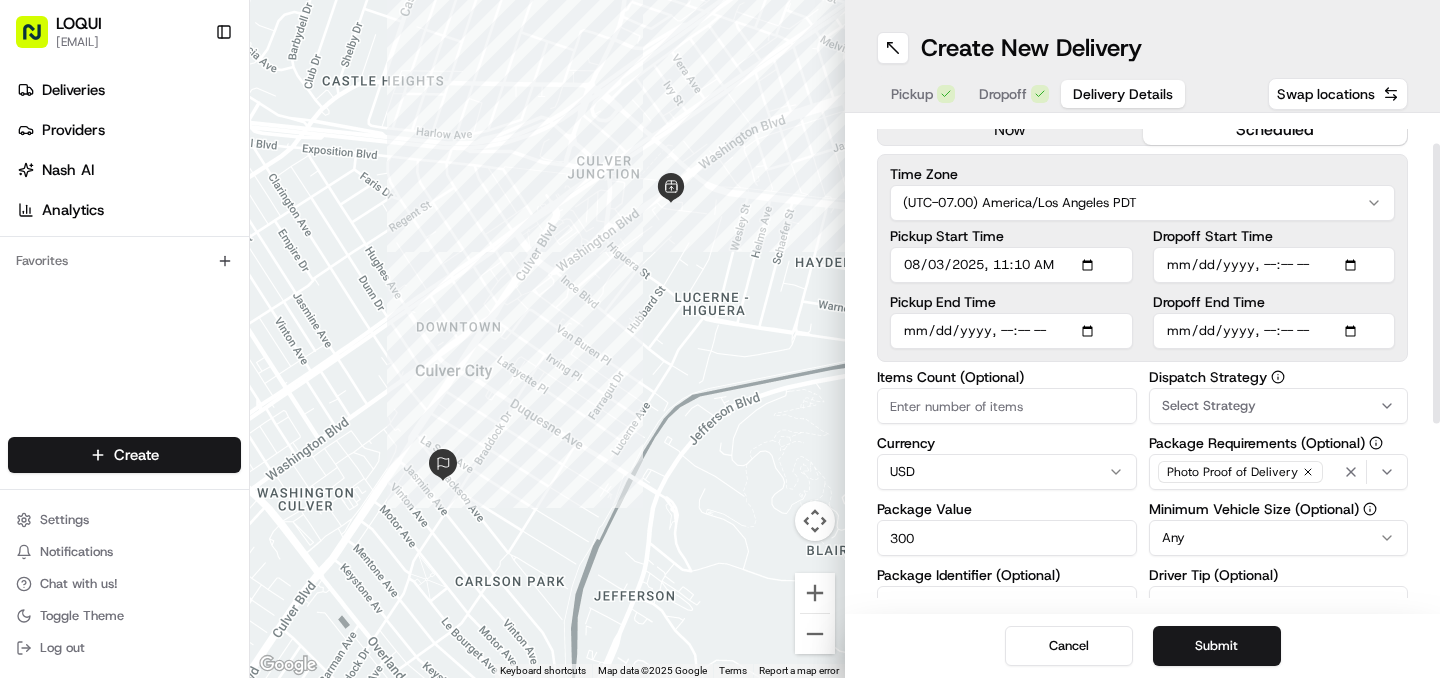 click on "Package Value" at bounding box center [1007, 509] 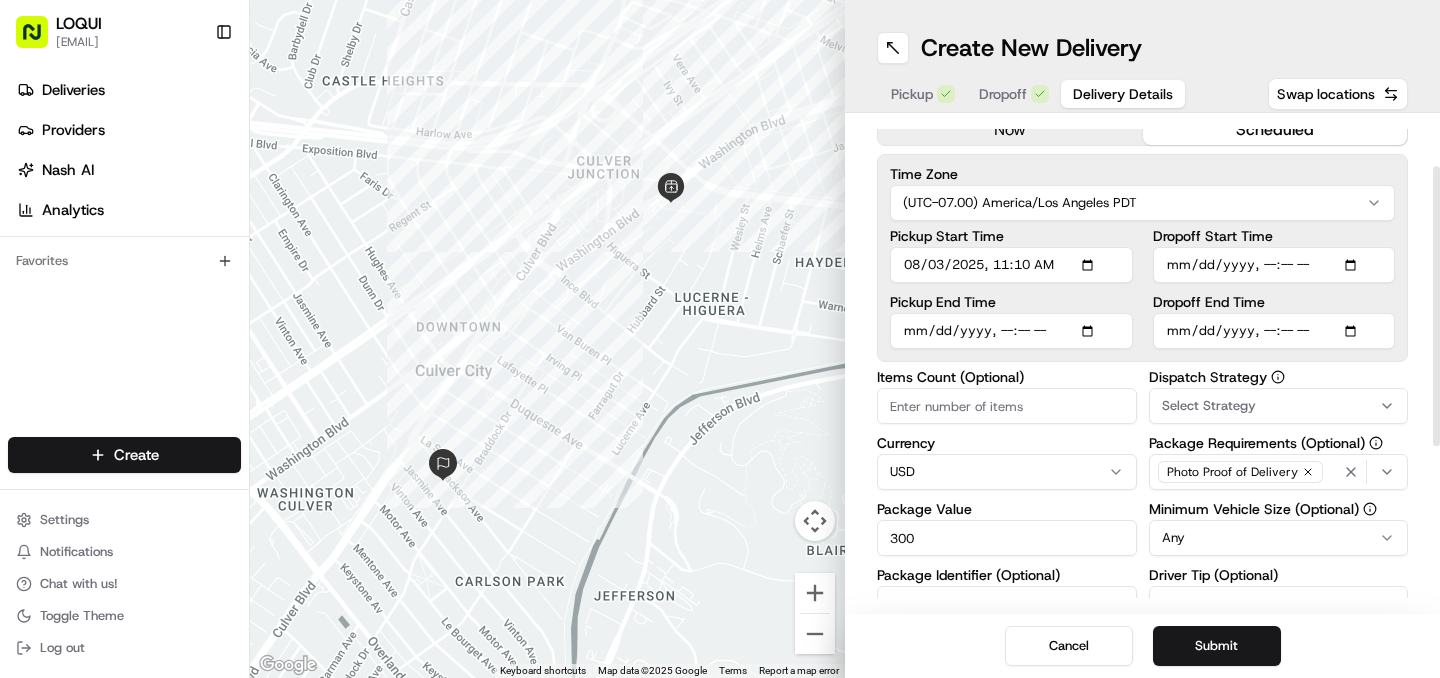 scroll, scrollTop: 89, scrollLeft: 0, axis: vertical 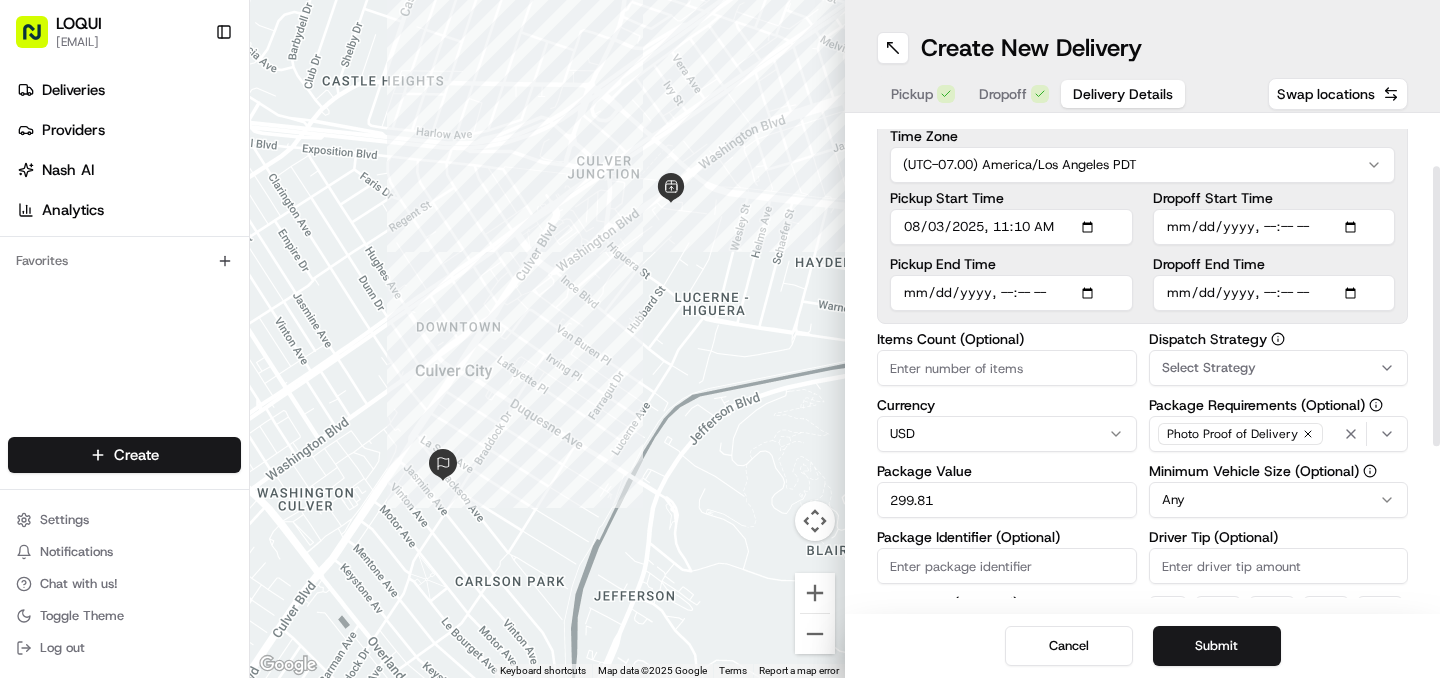click on "299.81" at bounding box center [1007, 500] 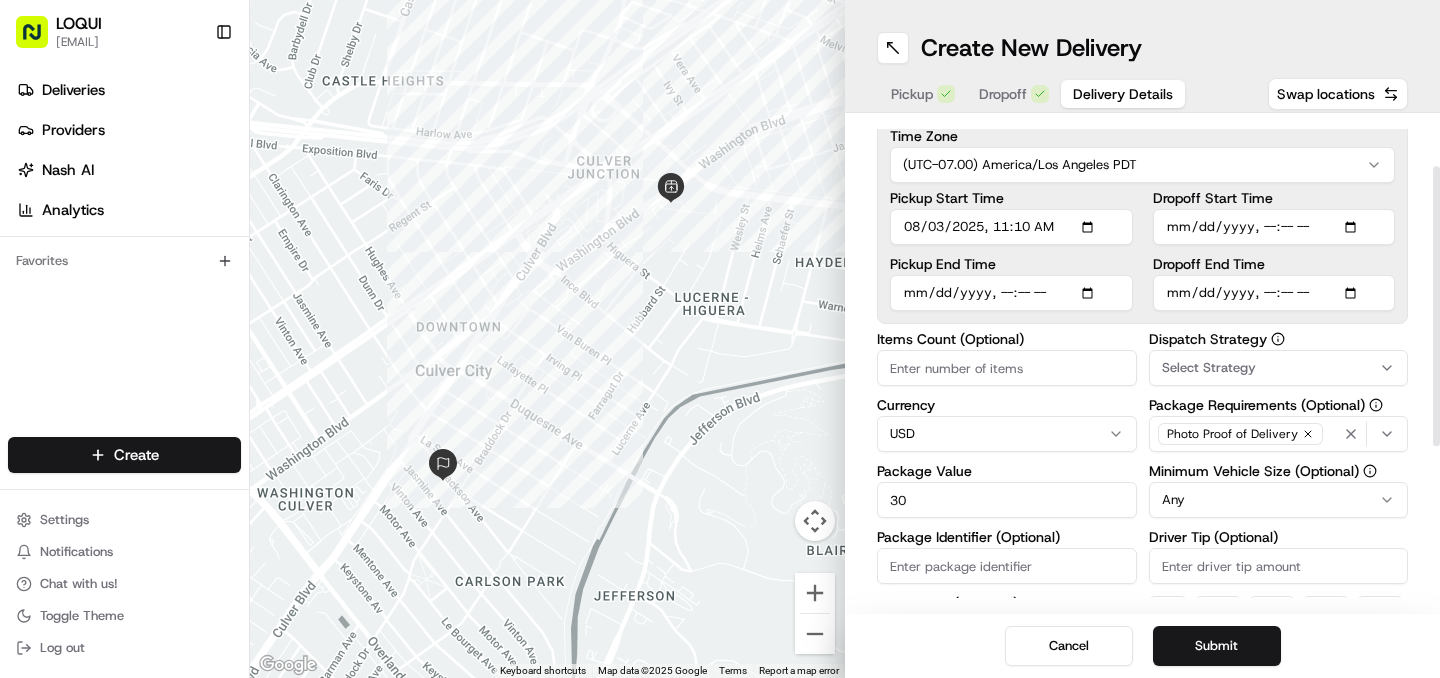 type on "300" 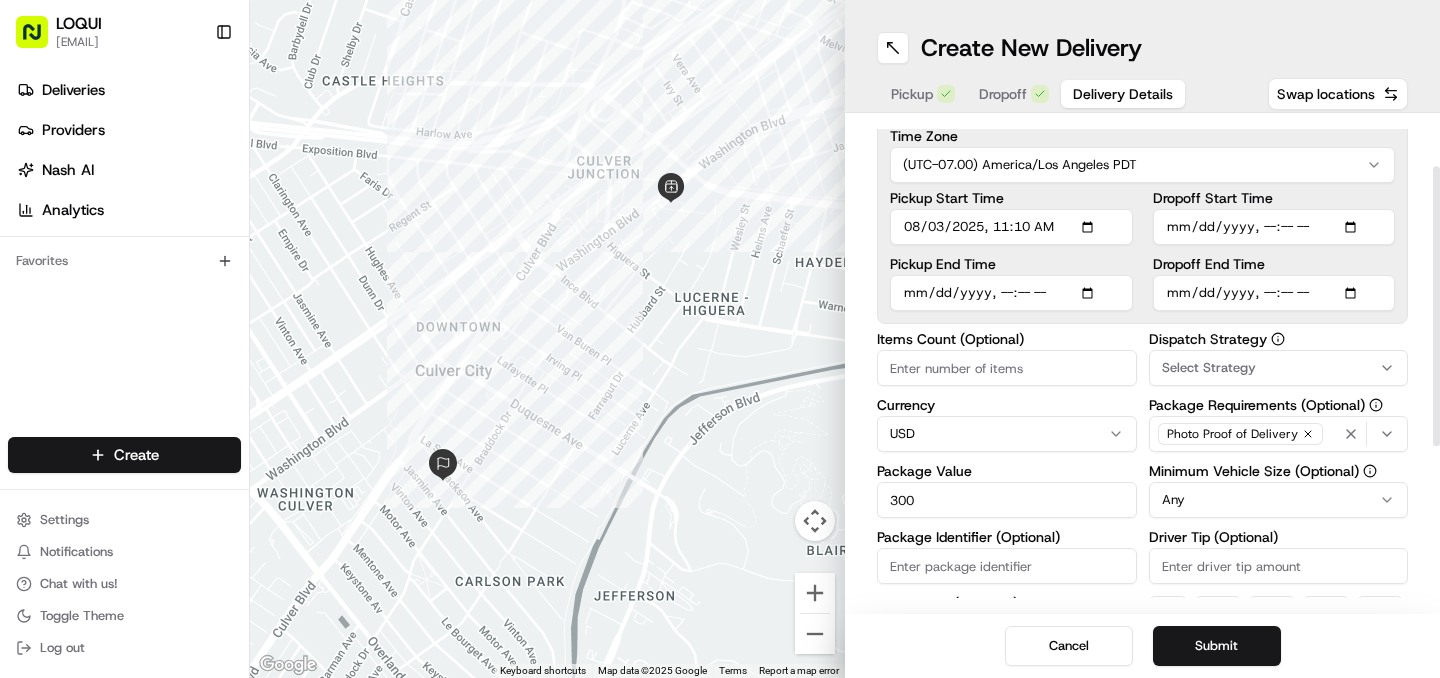 click at bounding box center [1436, 363] 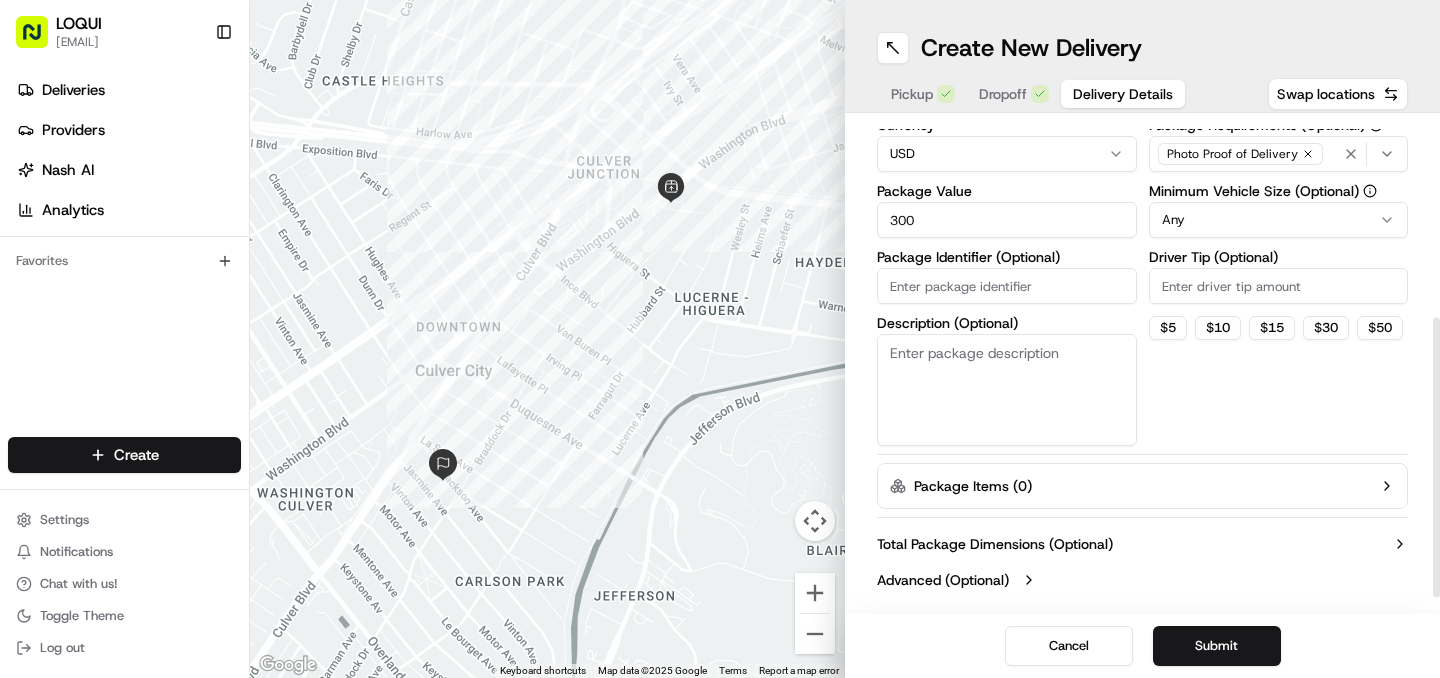 scroll, scrollTop: 319, scrollLeft: 0, axis: vertical 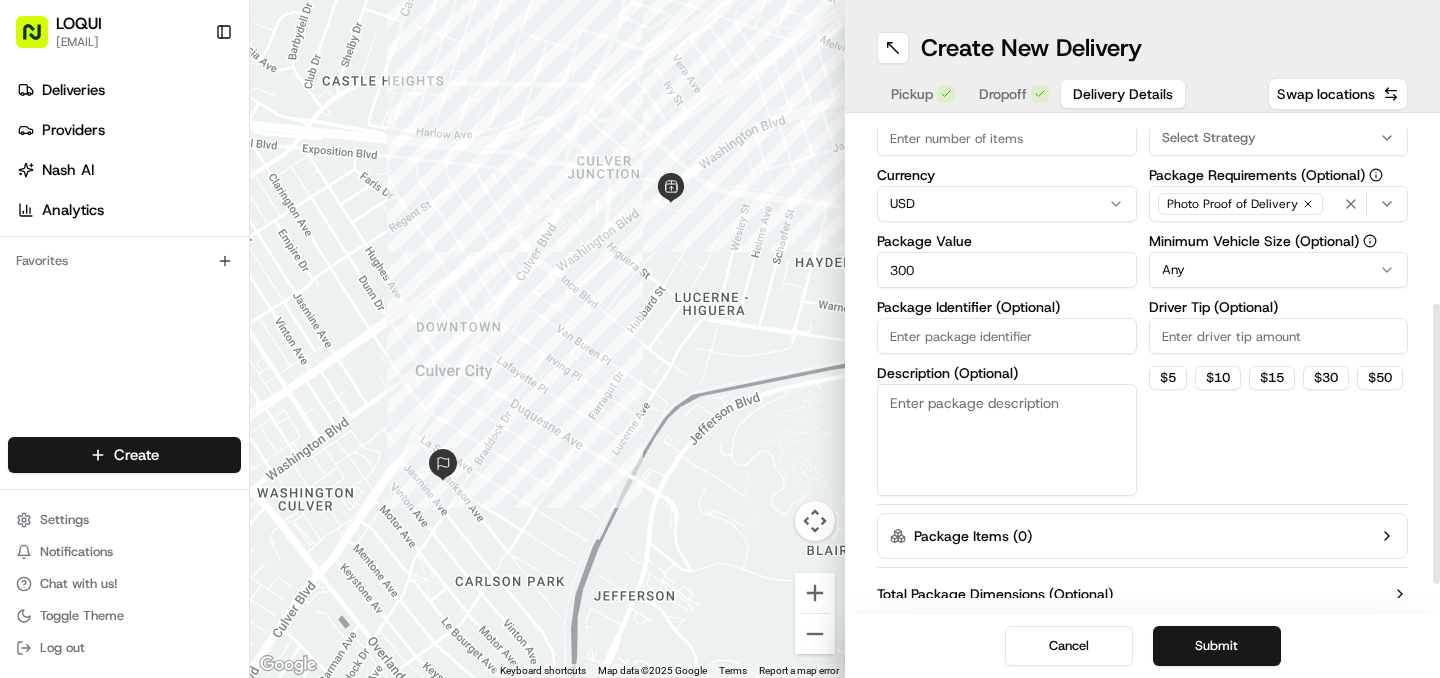 click on "LOQUI [EMAIL] Toggle Sidebar Deliveries Providers Nash AI Analytics Favorites Main Menu Members & Organization Organization Users Roles Preferences Customization Tracking Orchestration Automations Dispatch Strategy Locations Pickup Locations Dropoff Locations Billing Billing Refund Requests Integrations Notification Triggers Webhooks API Keys Request Logs Create Settings Notifications Chat with us! Toggle Theme Log out ← Move left → Move right ↑ Move up ↓ Move down + Zoom in - Zoom out Home Jump left by 75% End Jump right by 75% Page Up Jump up by 75% Page Down Jump down by 75% Keyboard shortcuts Map Data Map data ©2025 Google Map data ©2025 Google 200 m Click to toggle between metric and imperial units Terms Report a map error Create New Delivery Pickup Dropoff Delivery Details Swap locations Delivery Details now scheduled Time Zone (UTC-07.00) America/Los Angeles PDT Pickup Start Time Pickup End Time Dropoff Start Time Dropoff End Time Items Count (Optional) Currency $" at bounding box center (720, 339) 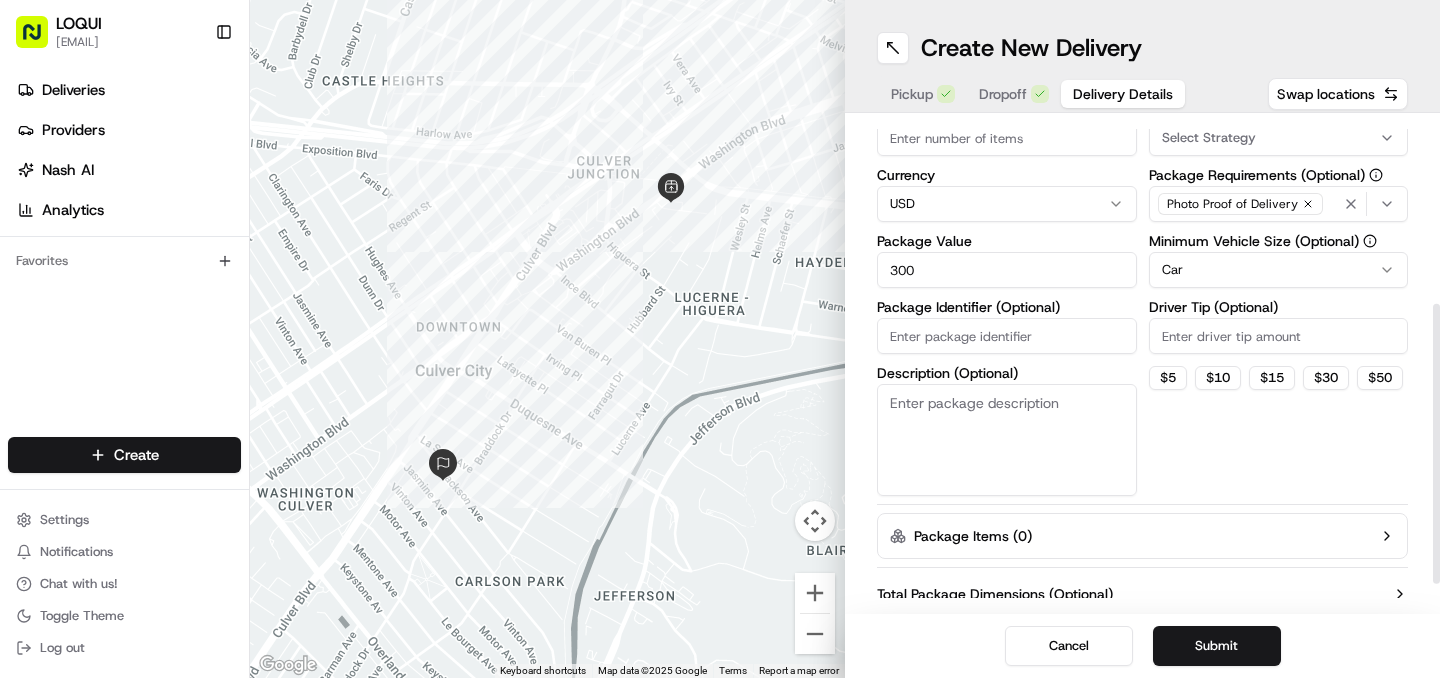 click on "Driver Tip (Optional)" at bounding box center (1279, 336) 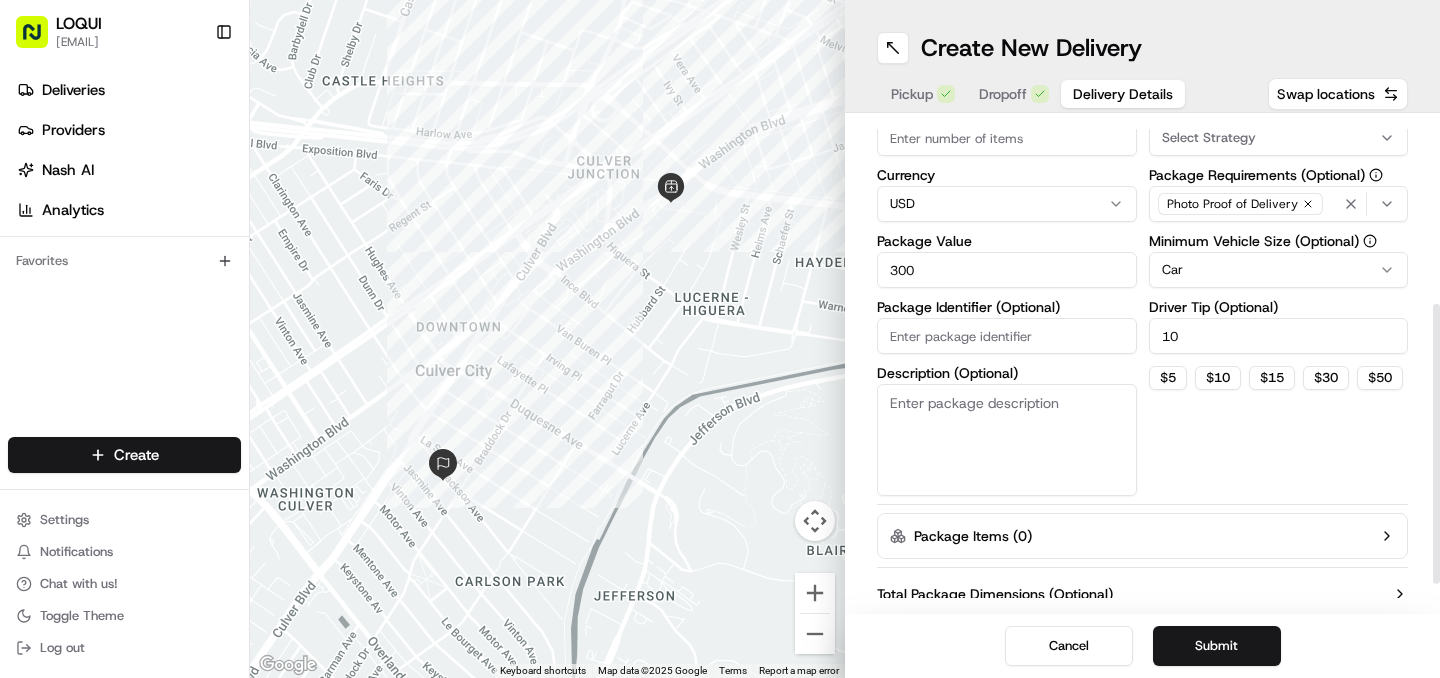 type on "1" 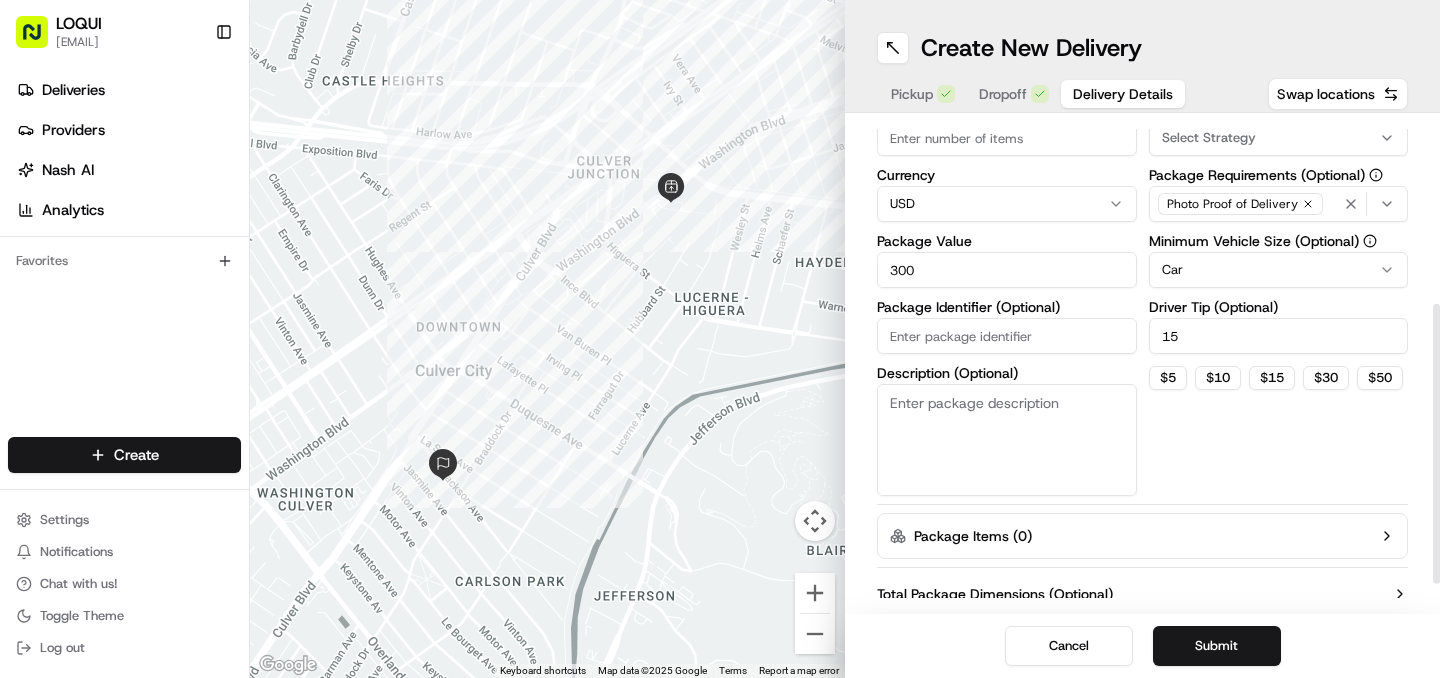 type on "15" 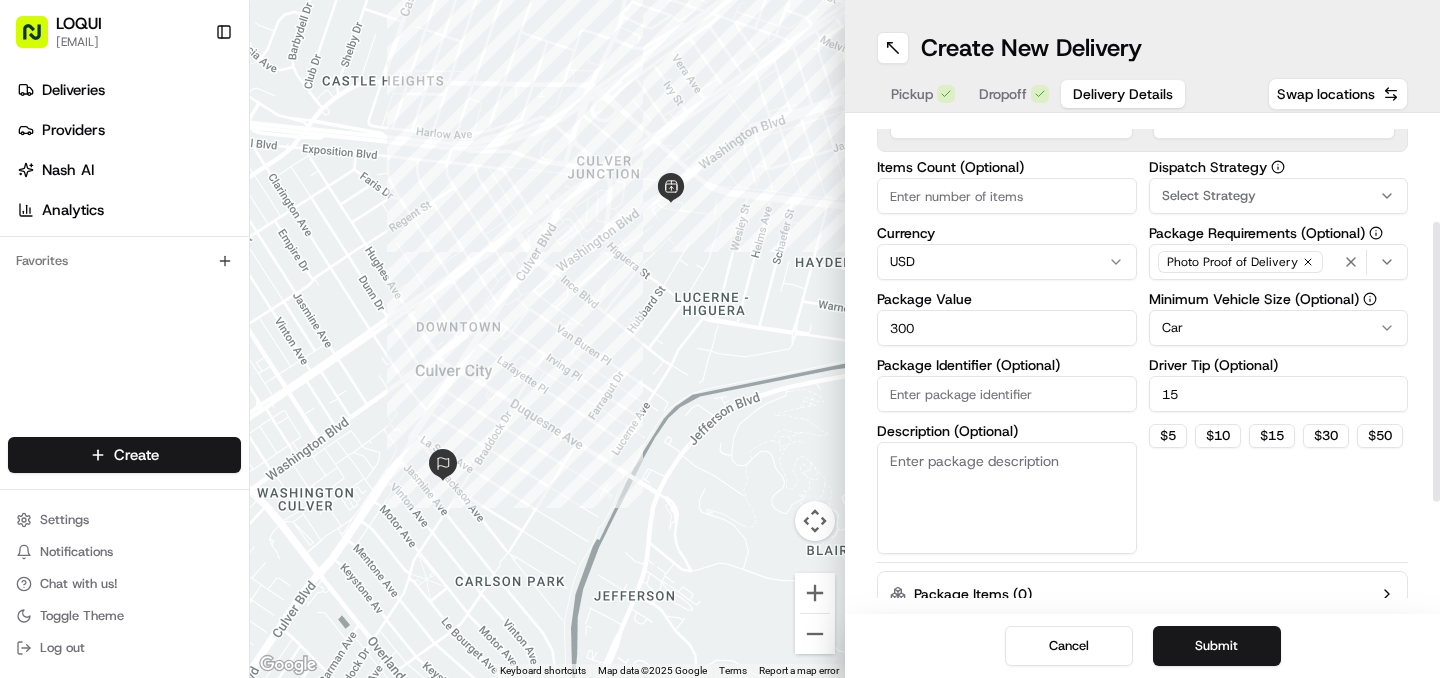 scroll, scrollTop: 369, scrollLeft: 0, axis: vertical 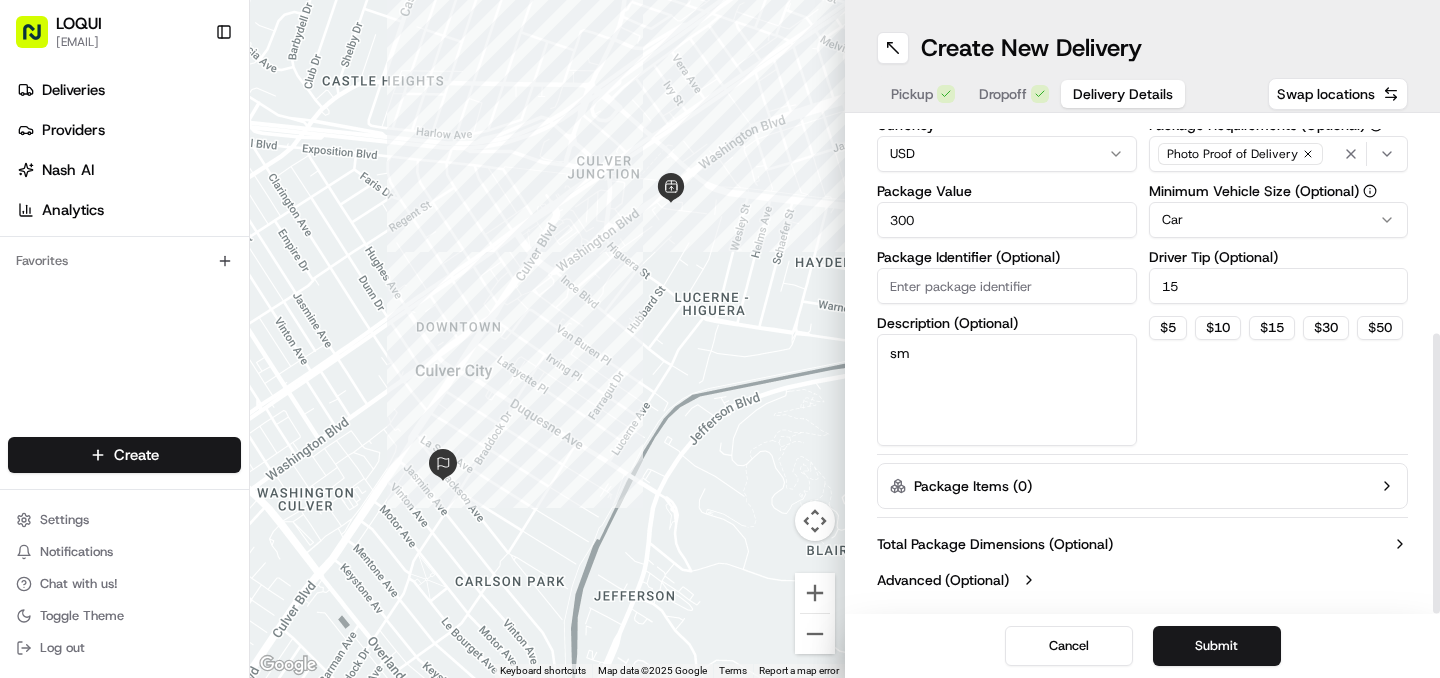 type on "s" 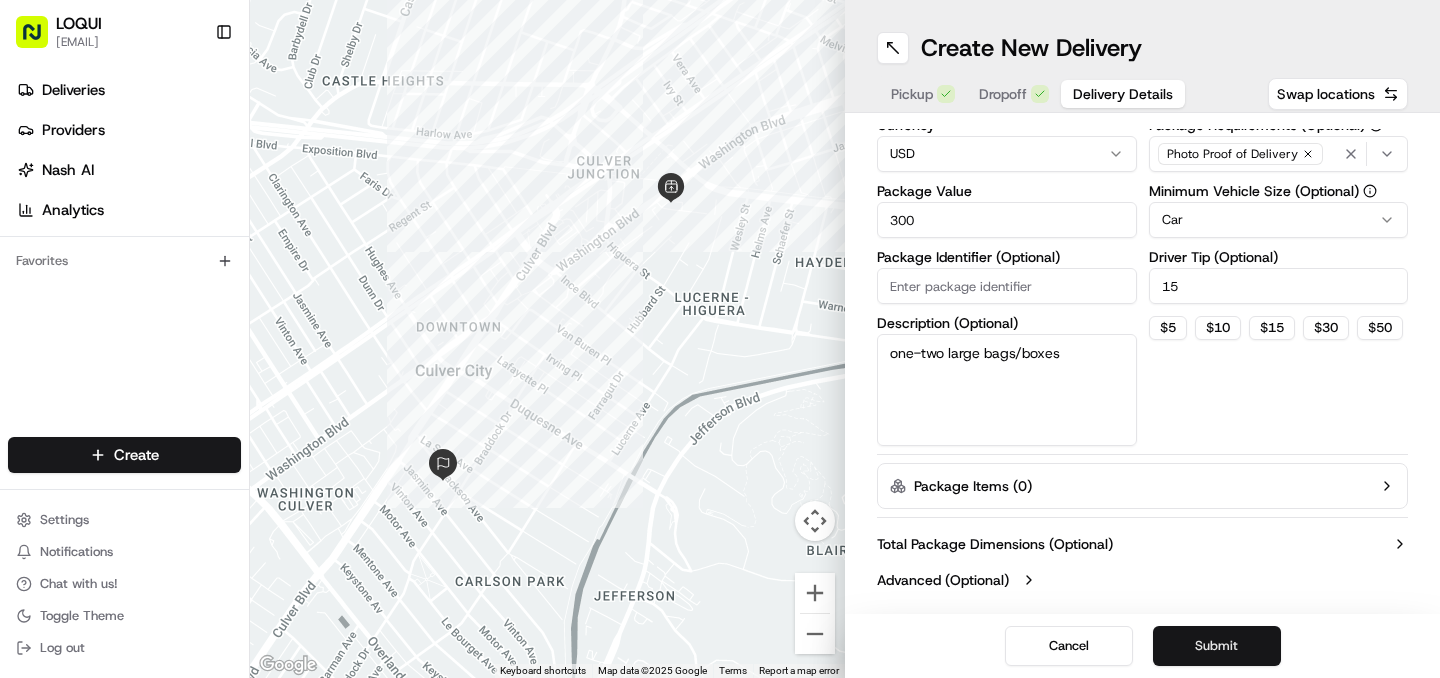 type on "one-two large bags/boxes" 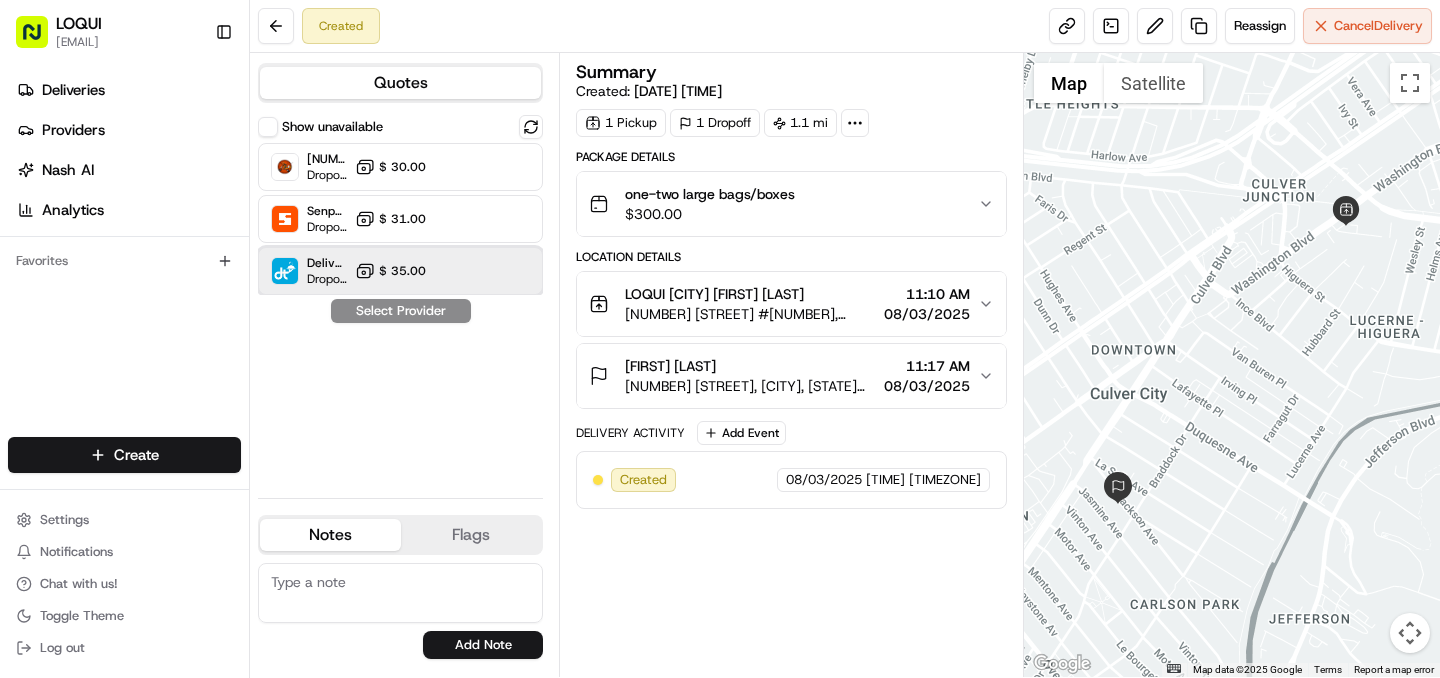 click on "DeliverThat Dropoff ETA   - $   35.00" at bounding box center [400, 271] 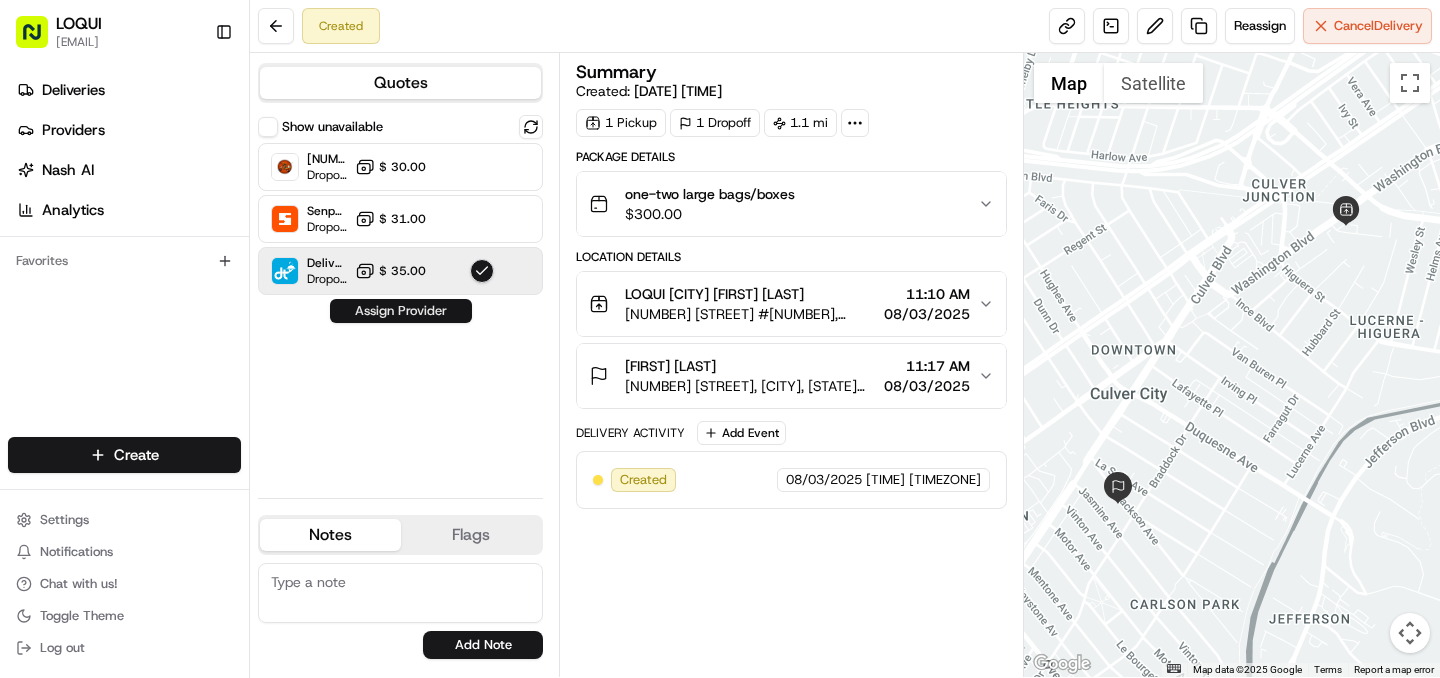 click on "Assign Provider" at bounding box center [401, 311] 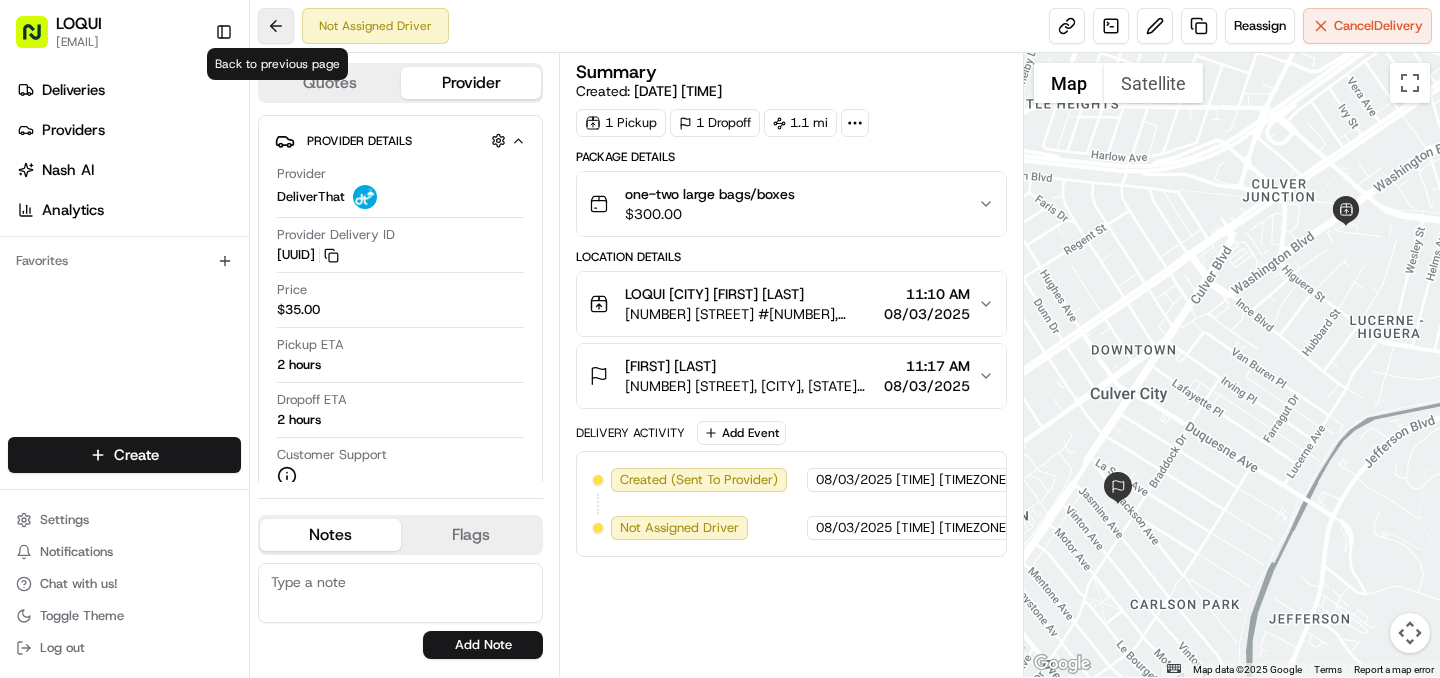 click at bounding box center [276, 26] 